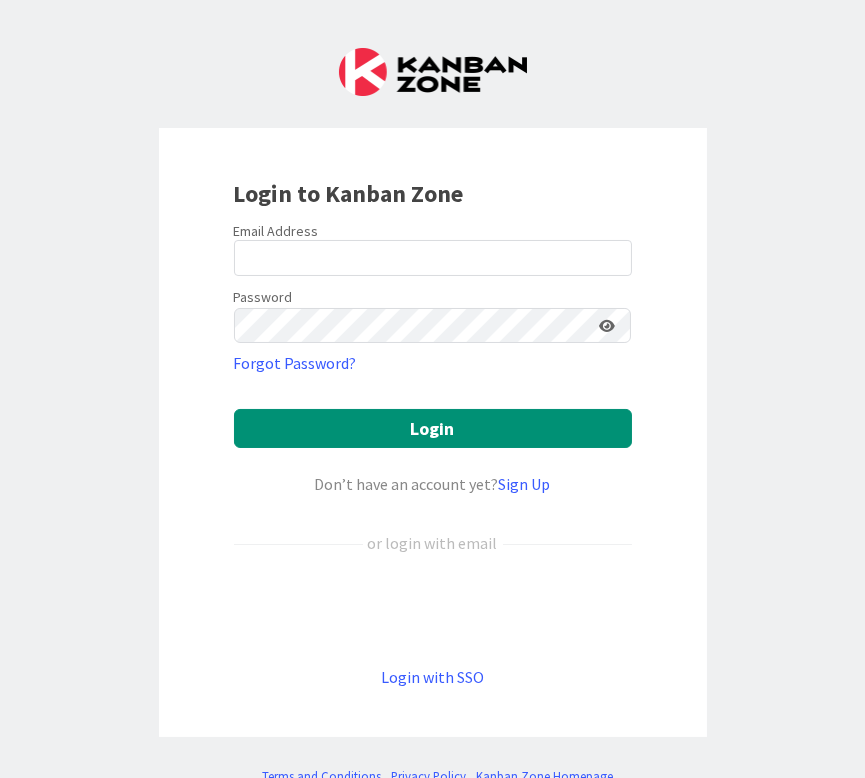 scroll, scrollTop: 0, scrollLeft: 0, axis: both 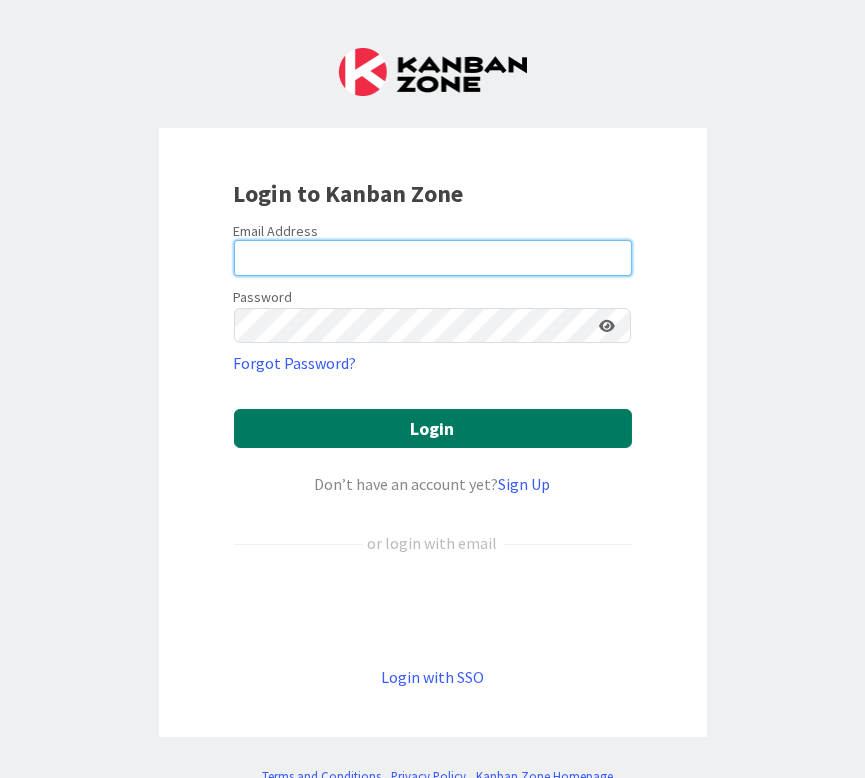 type on "[EMAIL]" 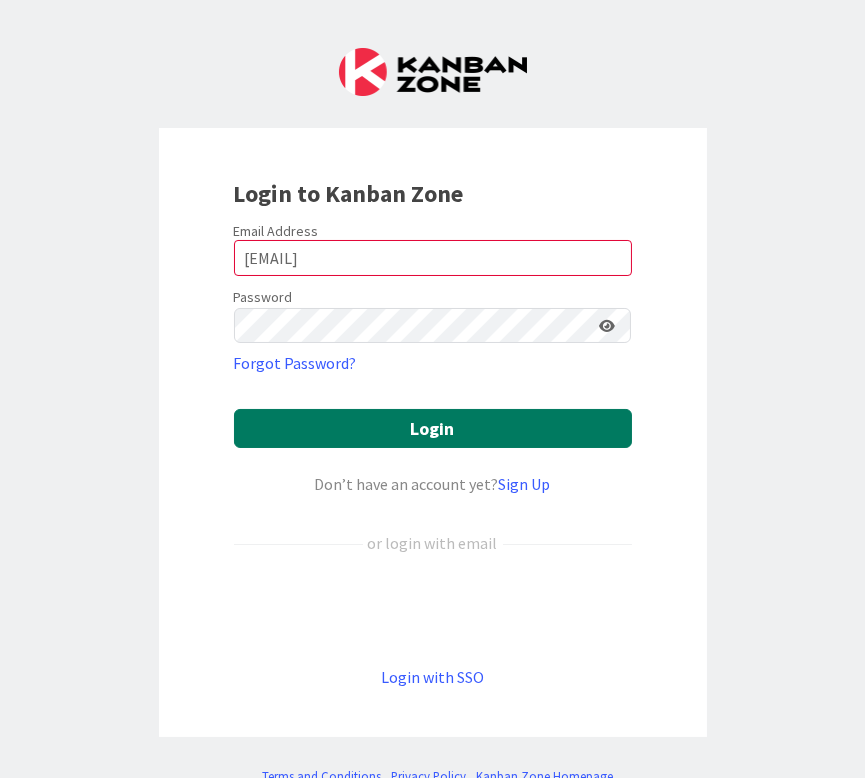 click on "Login" at bounding box center [433, 428] 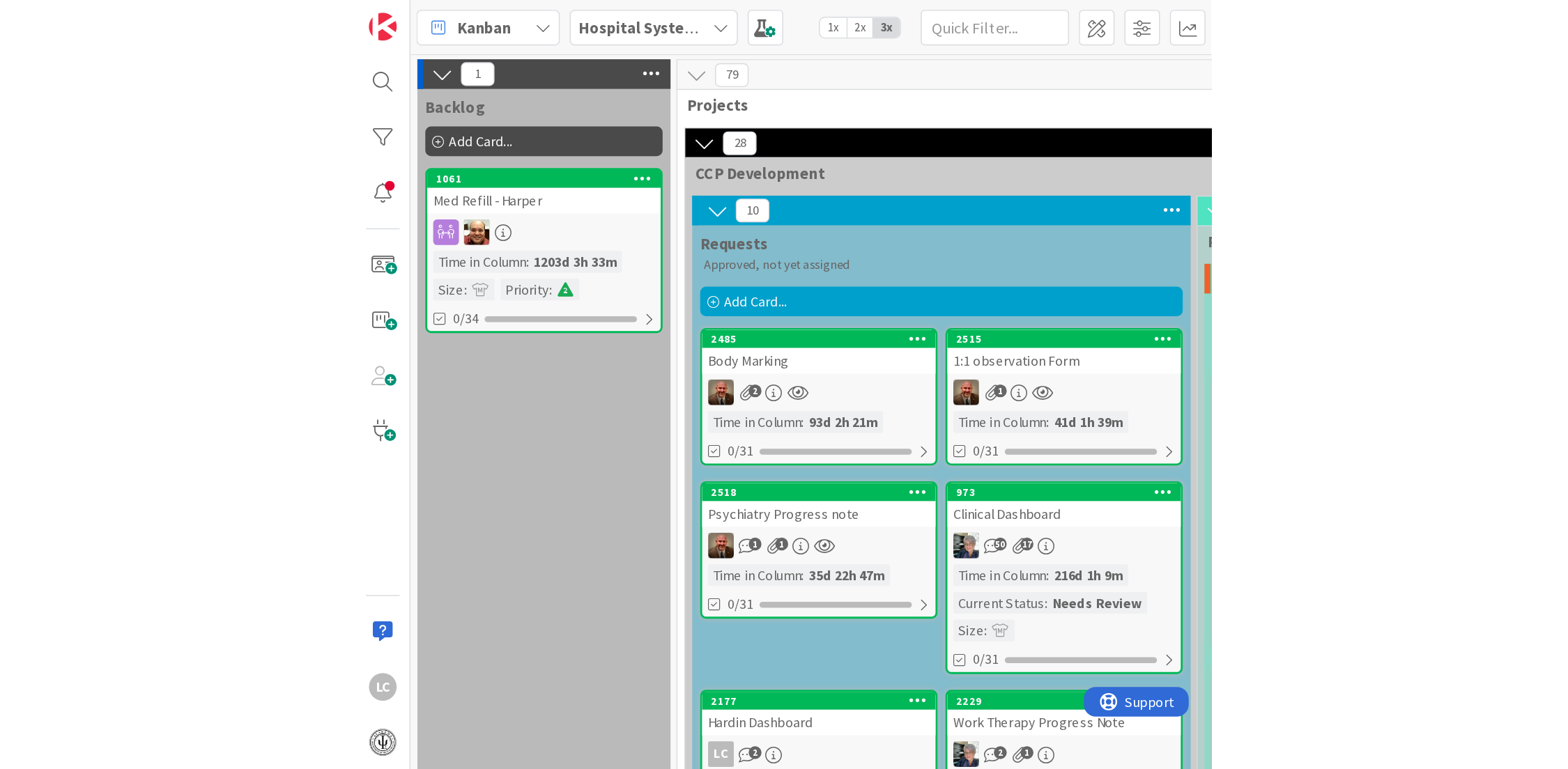 scroll, scrollTop: 0, scrollLeft: 0, axis: both 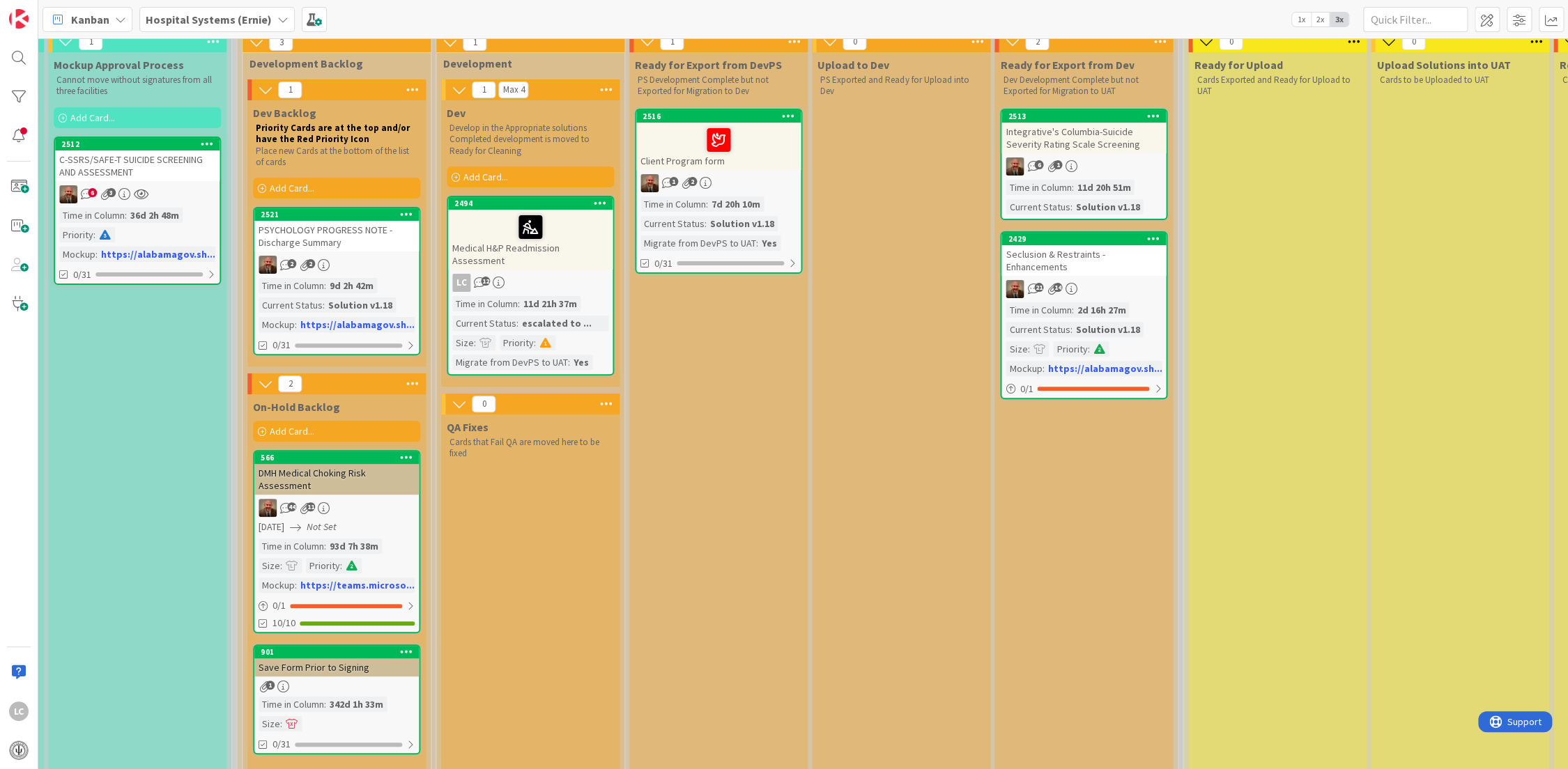 click on "2516 Client Program form 1 2 Time in Column : 7d 20h 10m Current Status : Solution v1.18 Migrate from DevPS to UAT : Yes 0/31" at bounding box center (718, 191) 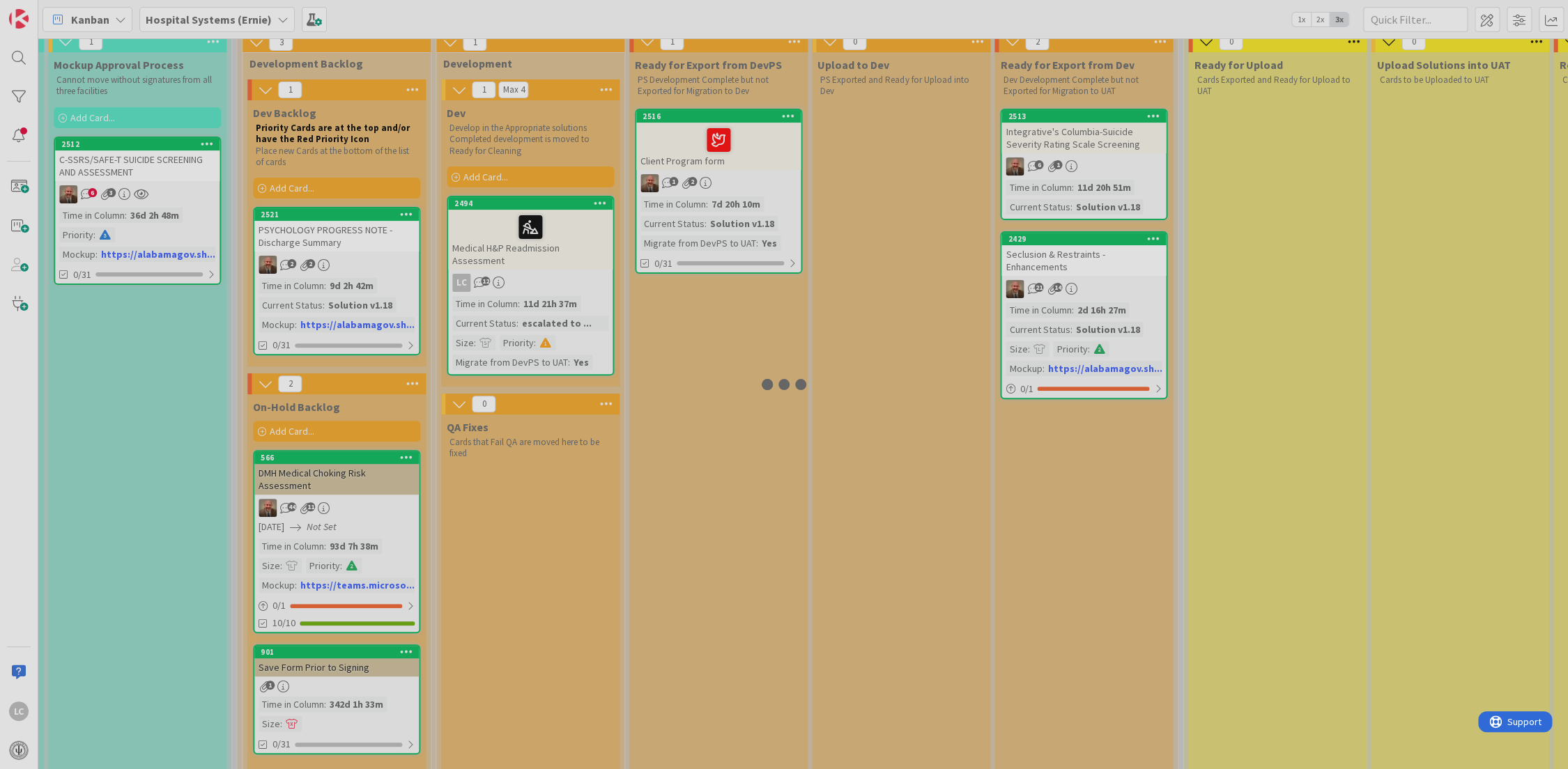 click at bounding box center [784, 384] 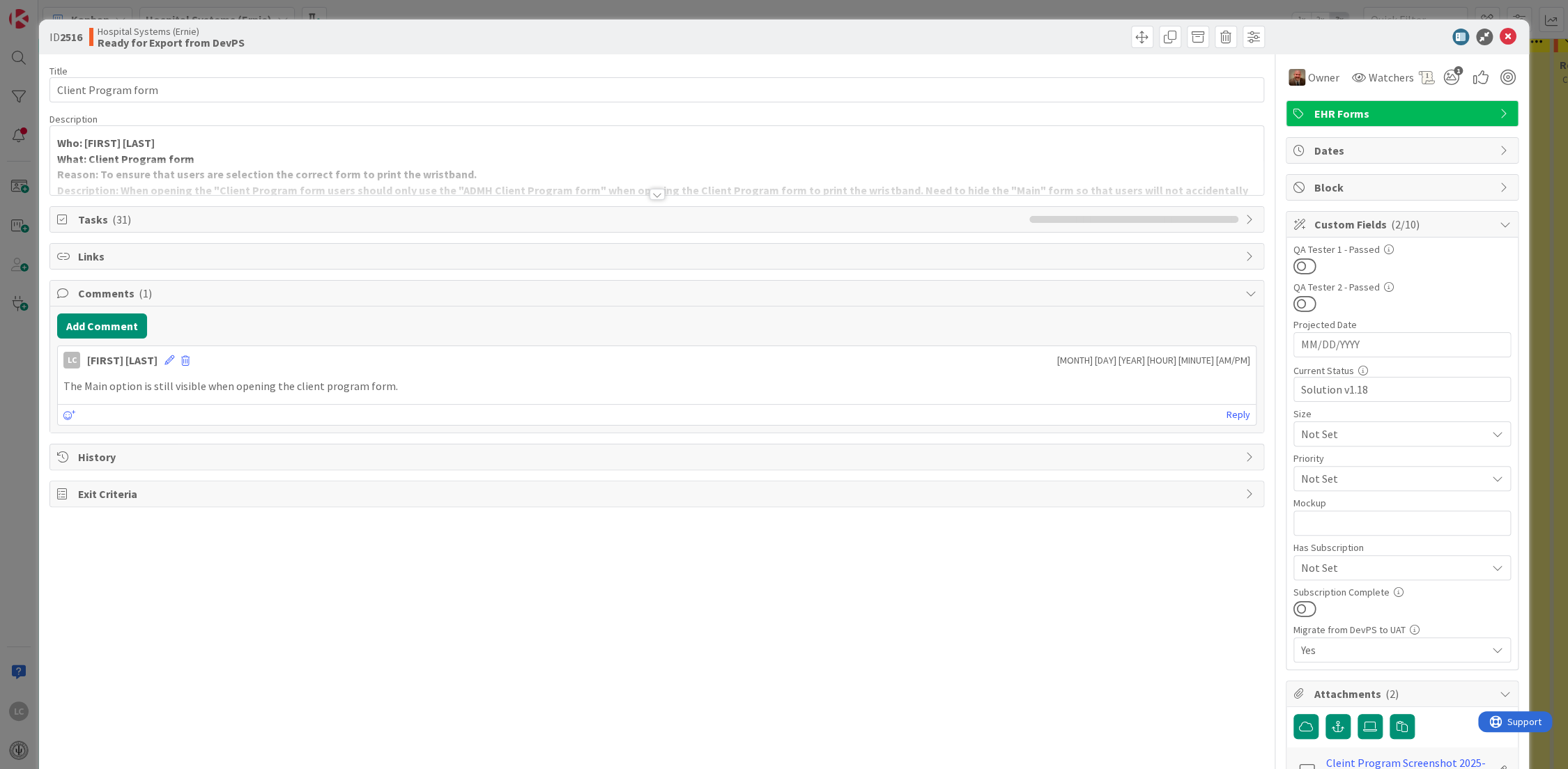 scroll, scrollTop: 0, scrollLeft: 0, axis: both 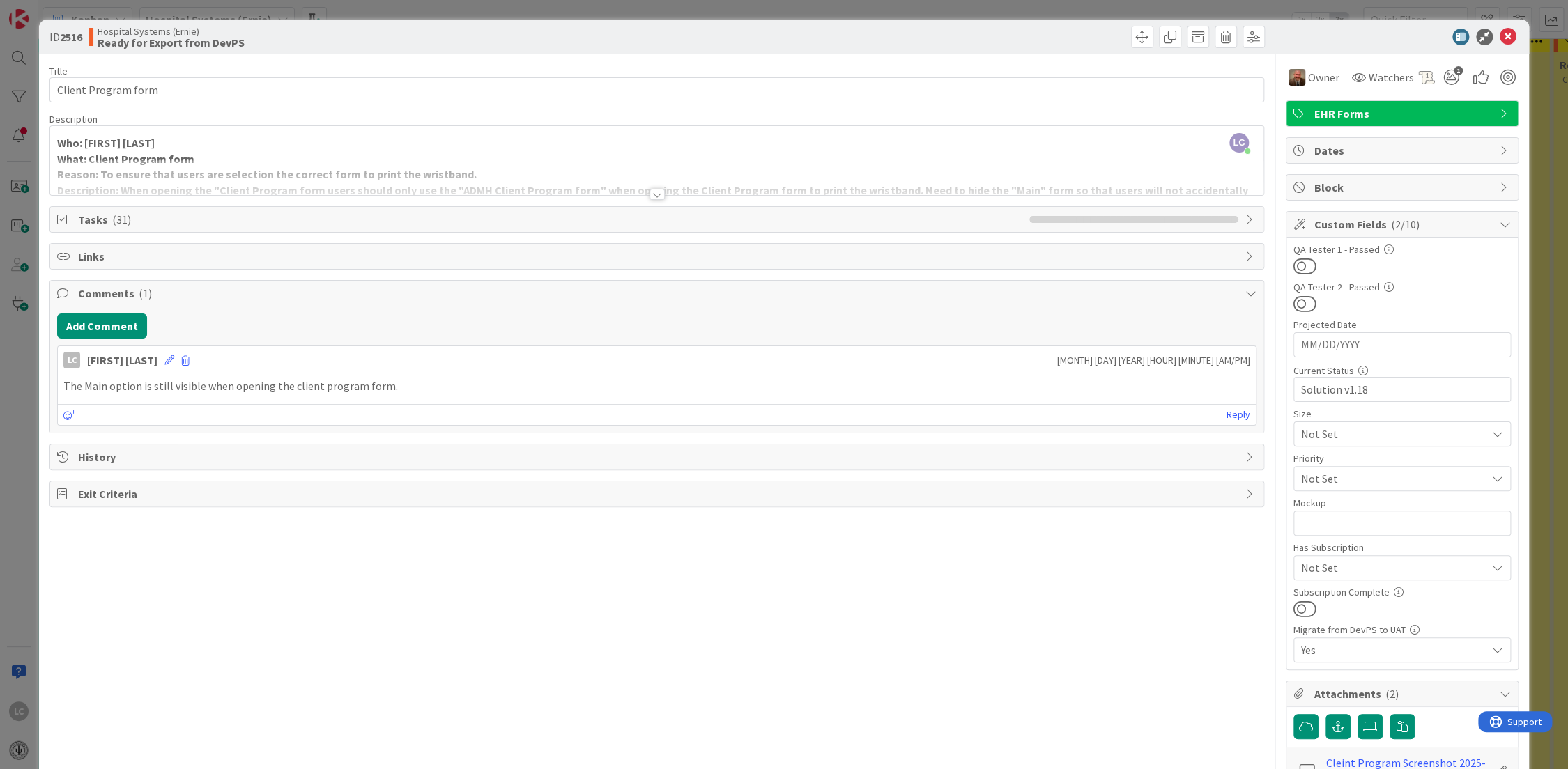 click at bounding box center [657, 194] 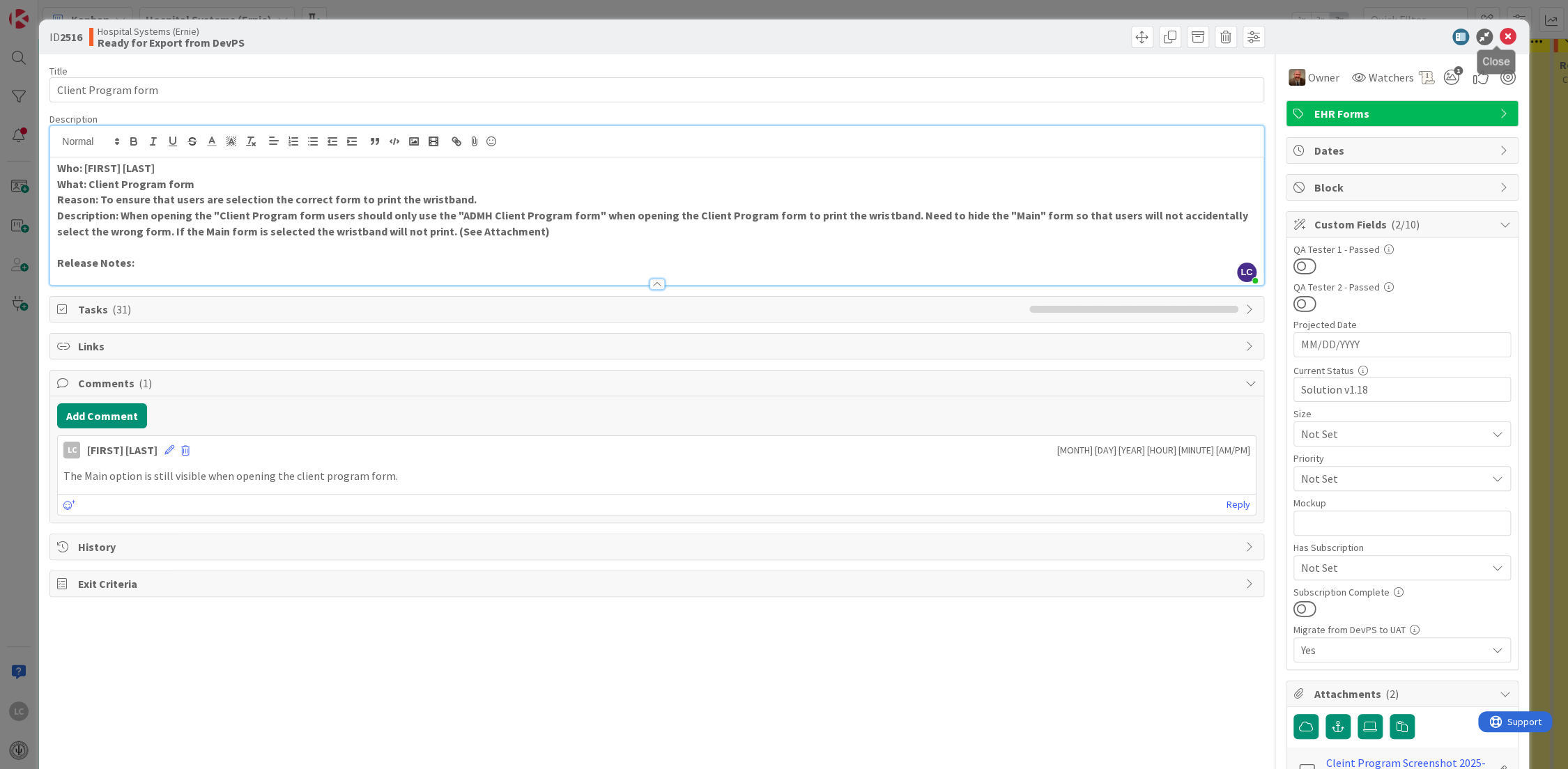 click at bounding box center [1508, 37] 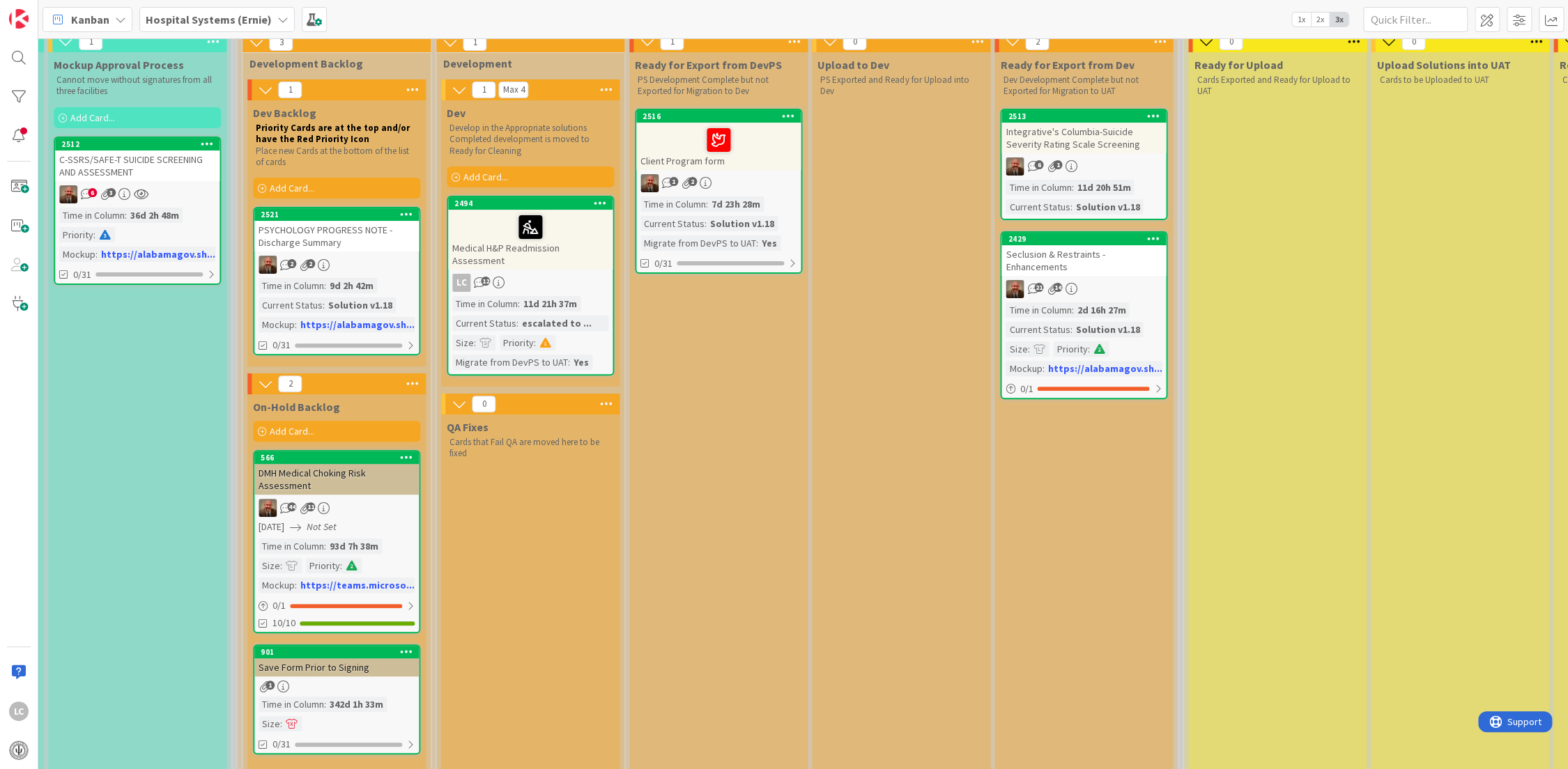 scroll, scrollTop: 0, scrollLeft: 0, axis: both 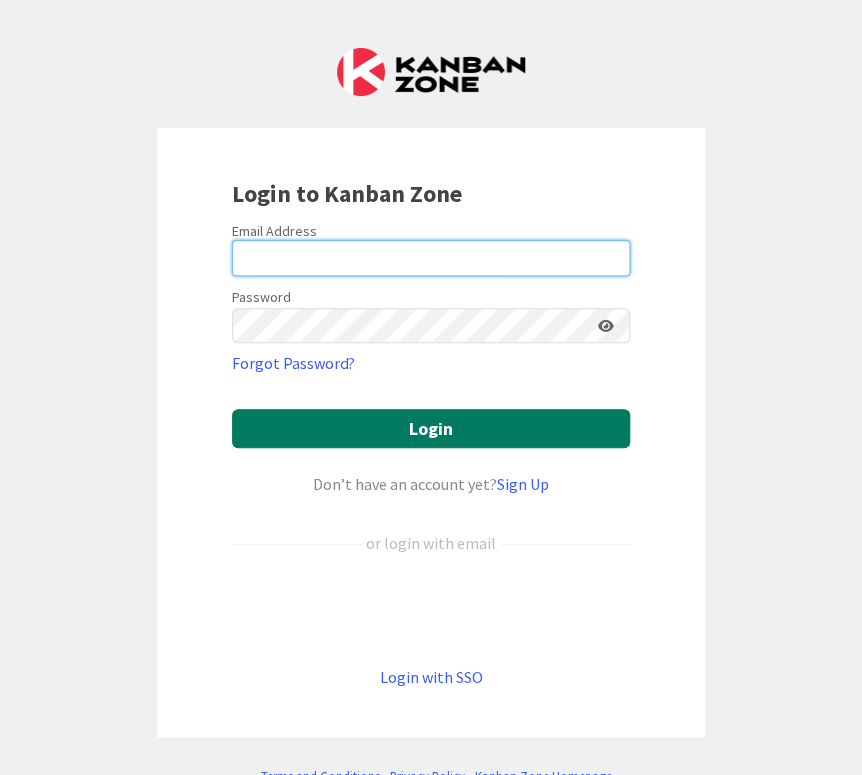 type on "[EMAIL]" 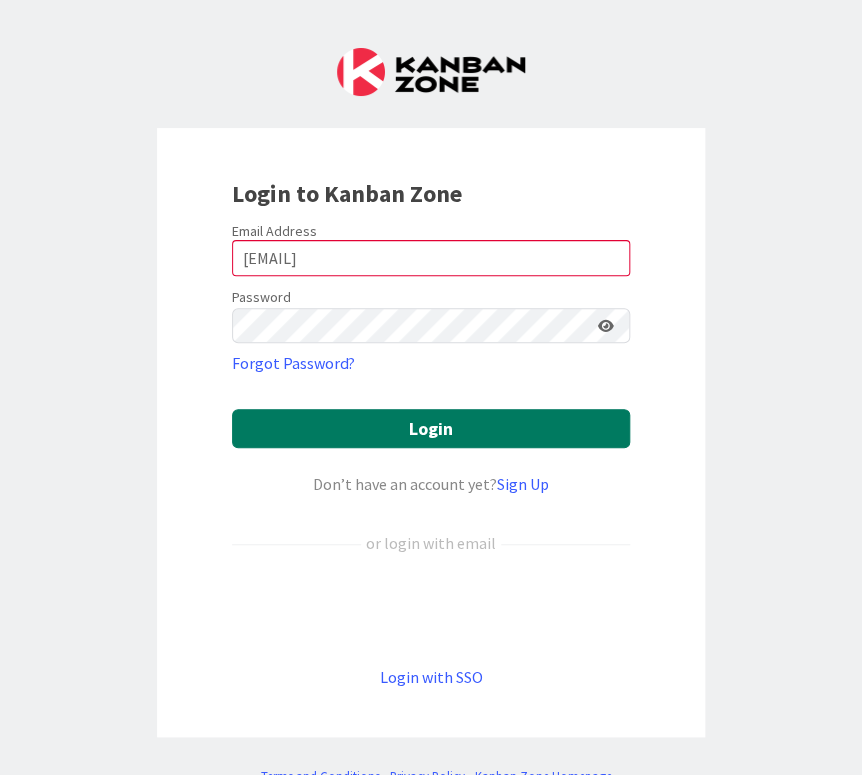 click on "Login" at bounding box center [431, 428] 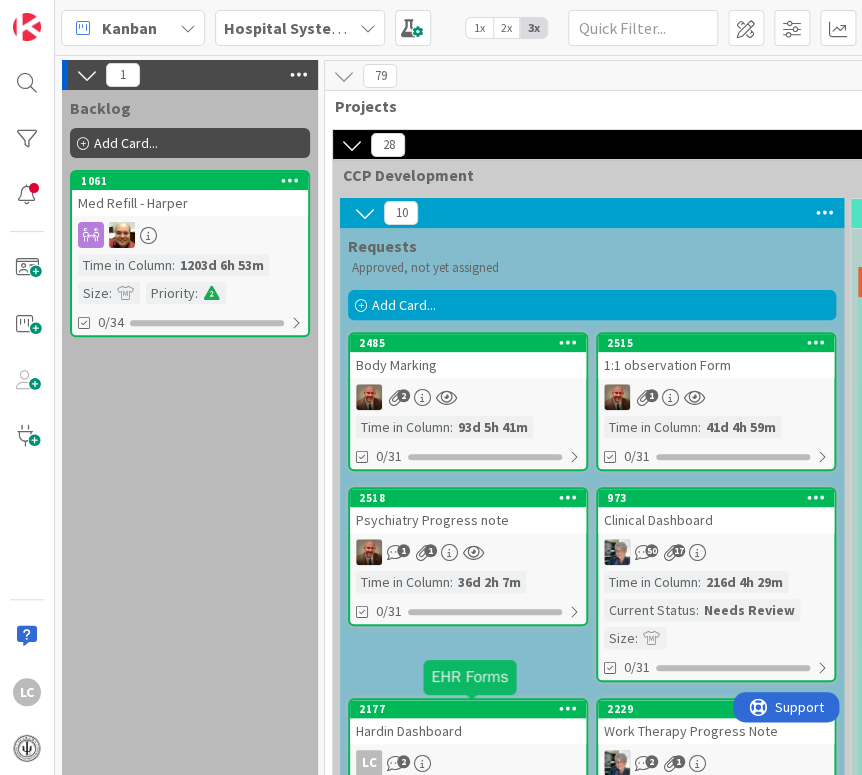 scroll, scrollTop: 0, scrollLeft: 0, axis: both 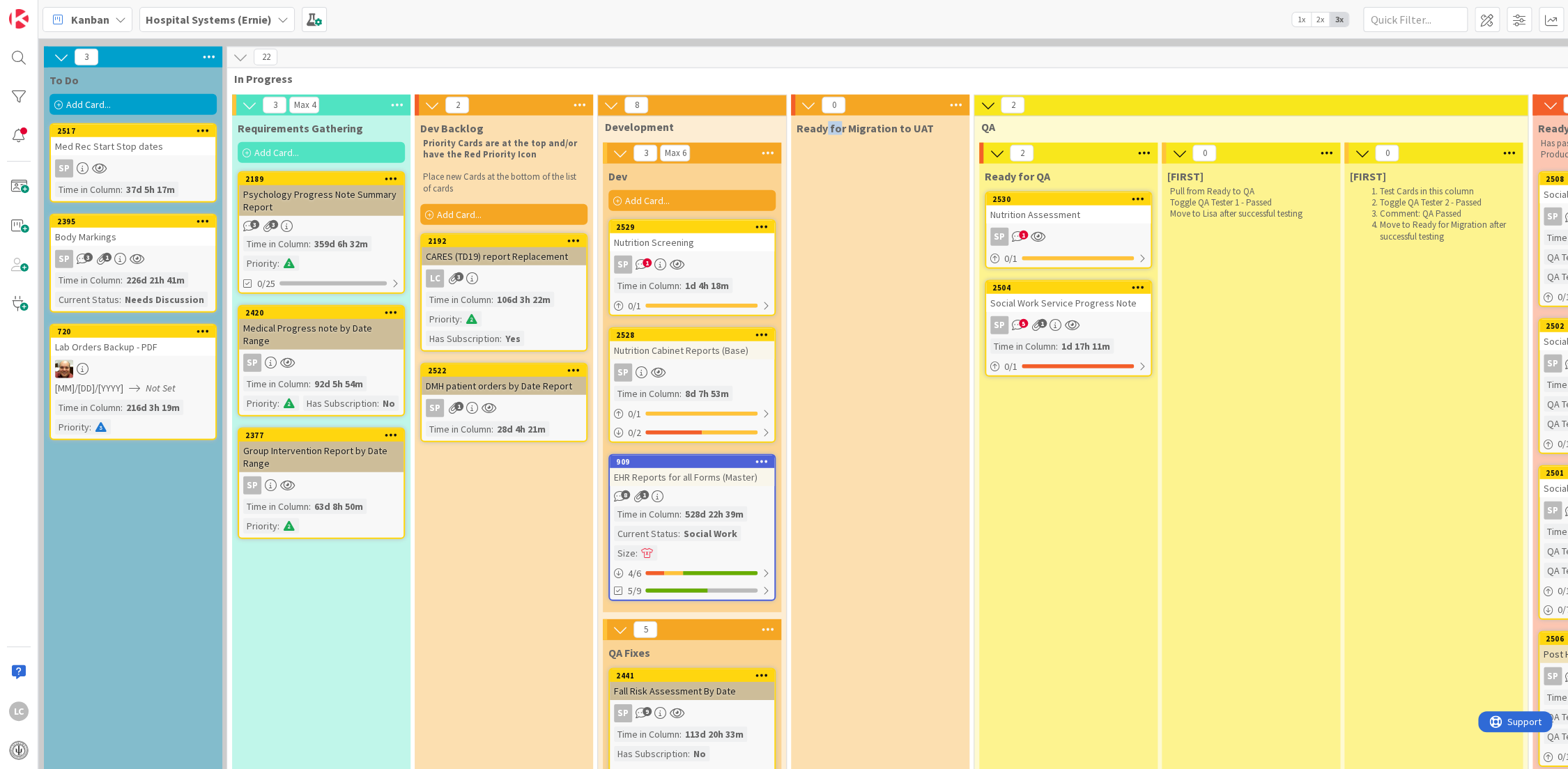 drag, startPoint x: 836, startPoint y: 389, endPoint x: 827, endPoint y: 419, distance: 31.32092 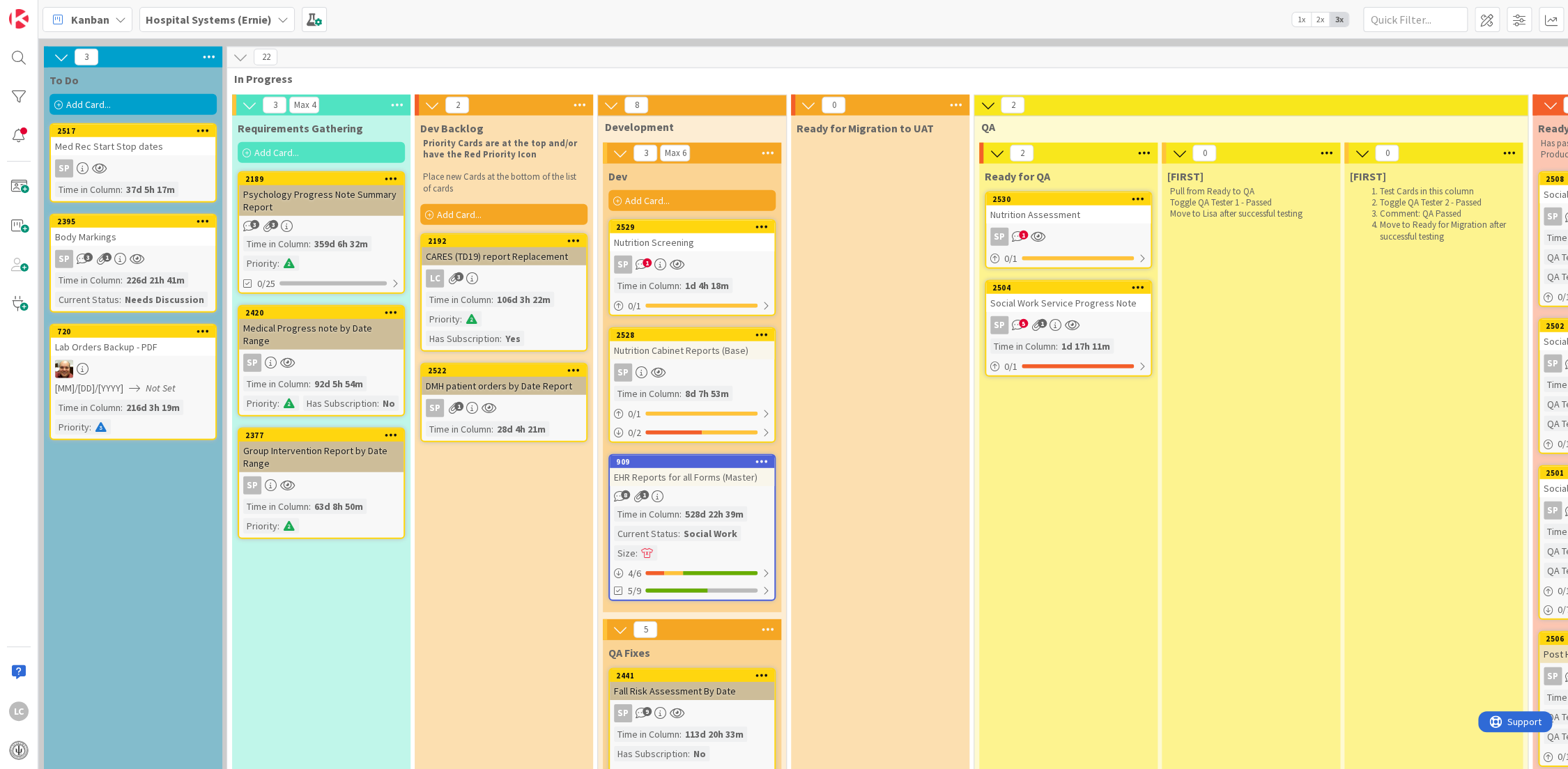 click on "Ready for QA 2530 Nutrition Assessment SP 1 0 / 1 2504 Social Work Service Progress Note SP 5 1 Time in Column : 1d 17h 11m 0 / 1" at bounding box center [1068, 747] 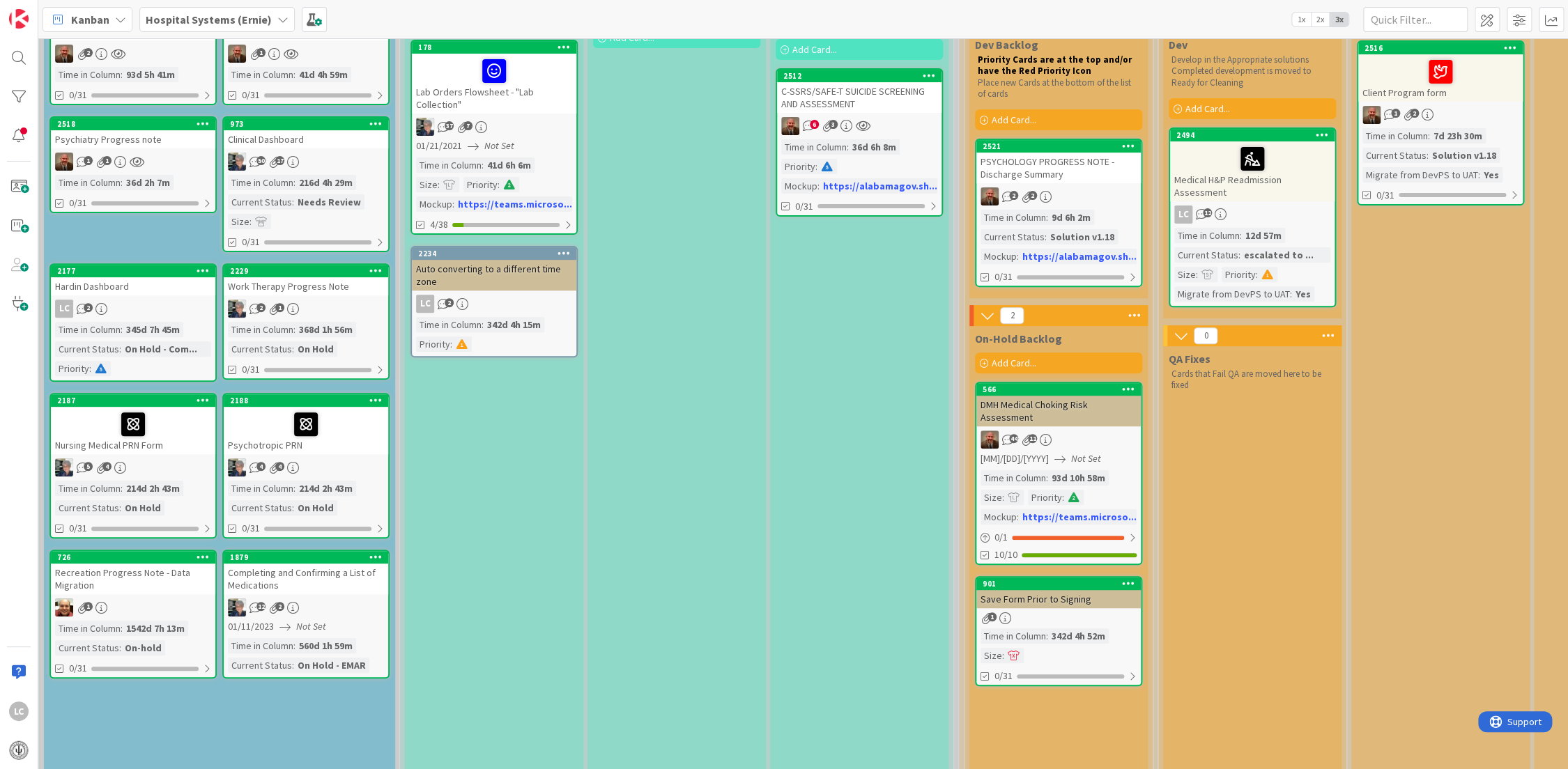 scroll, scrollTop: 232, scrollLeft: 193, axis: both 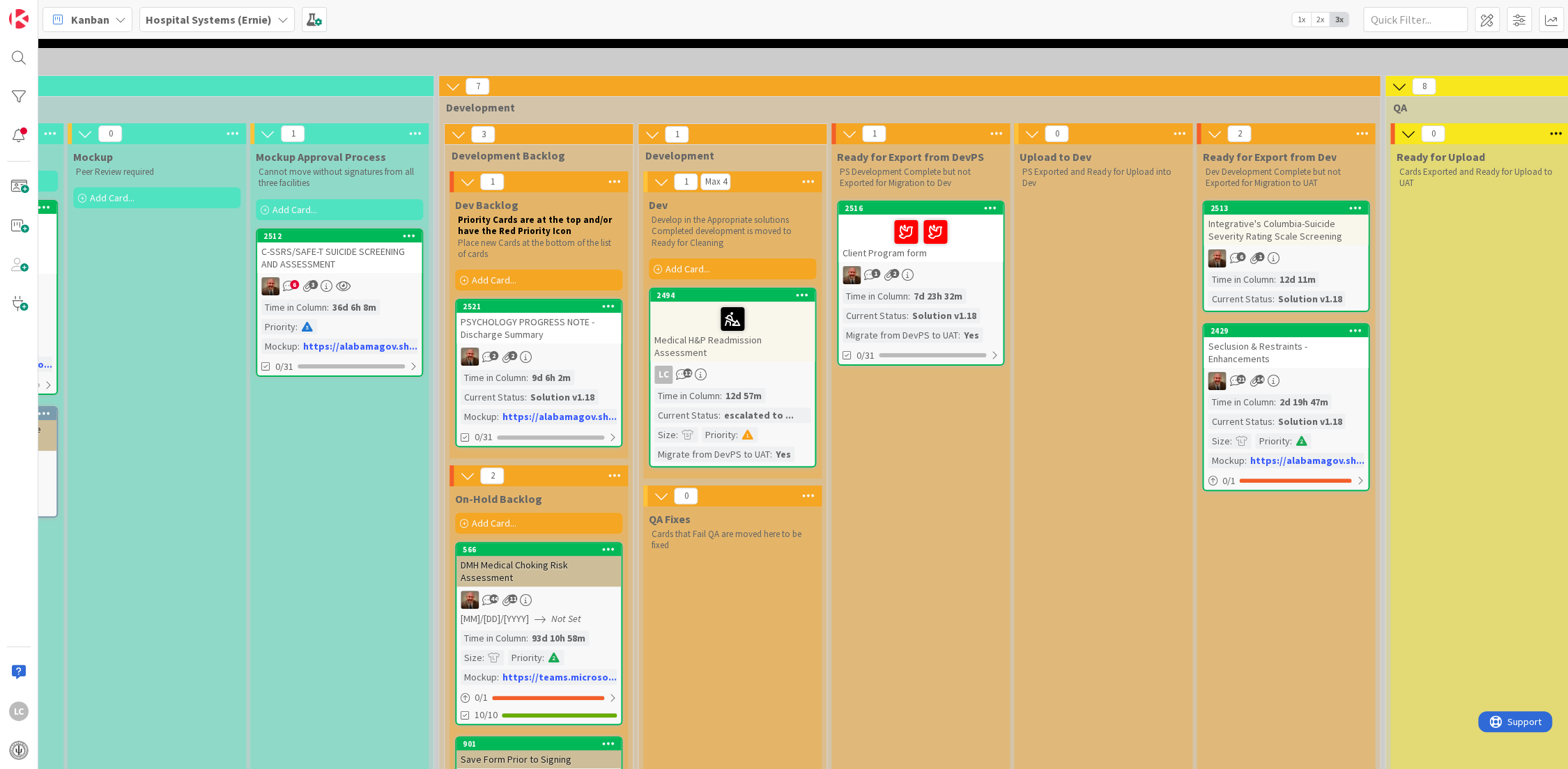 click on "Ready for Export from DevPS PS Development Complete but not Exported for Migration to Dev 2516 Client Program form 1 2 Time in Column : 7d 23h 32m Current Status : Solution v1.18 Migrate from DevPS to UAT : Yes 0/31" at bounding box center (921, 959) 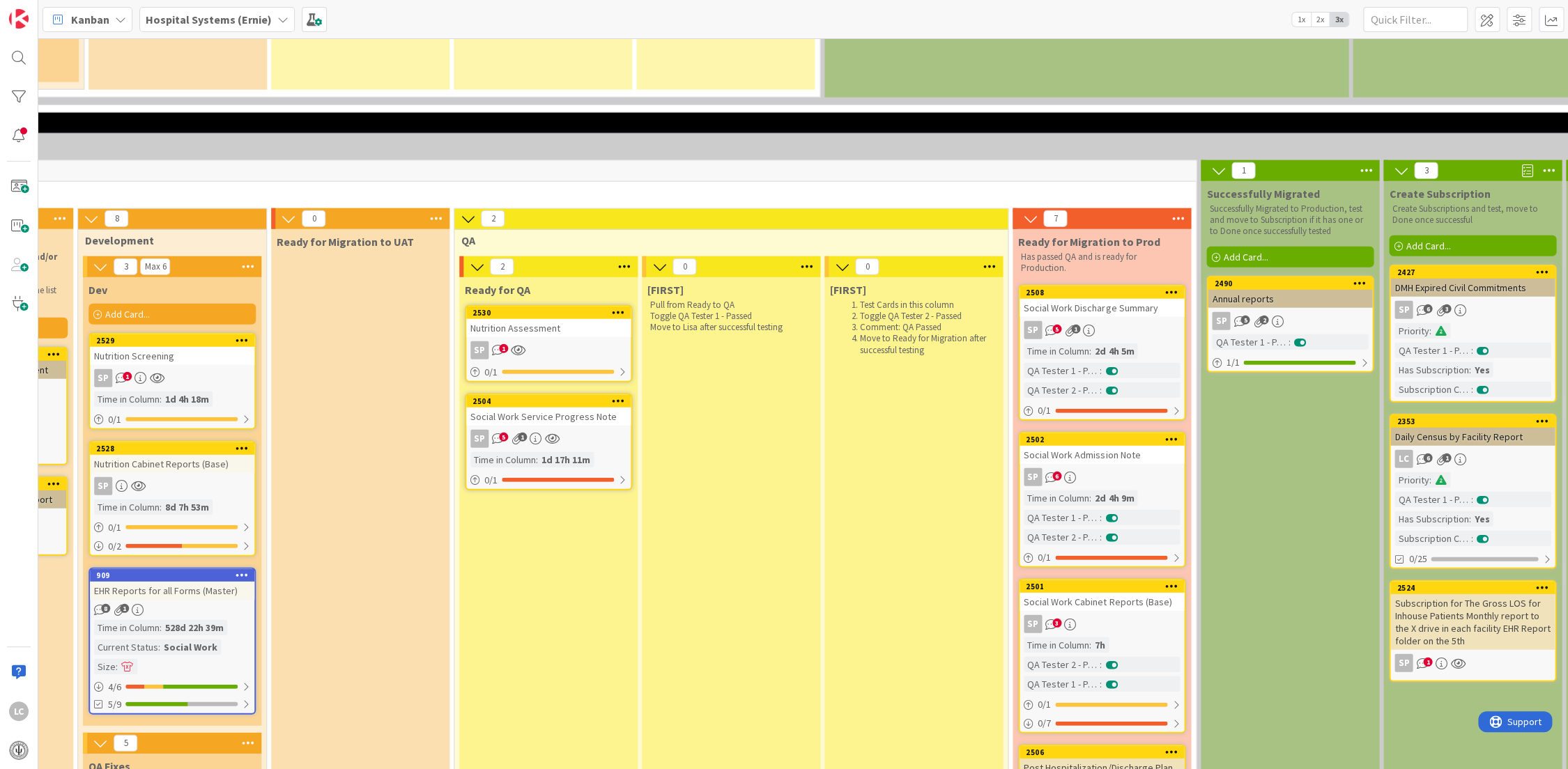 scroll, scrollTop: 2385, scrollLeft: 713, axis: both 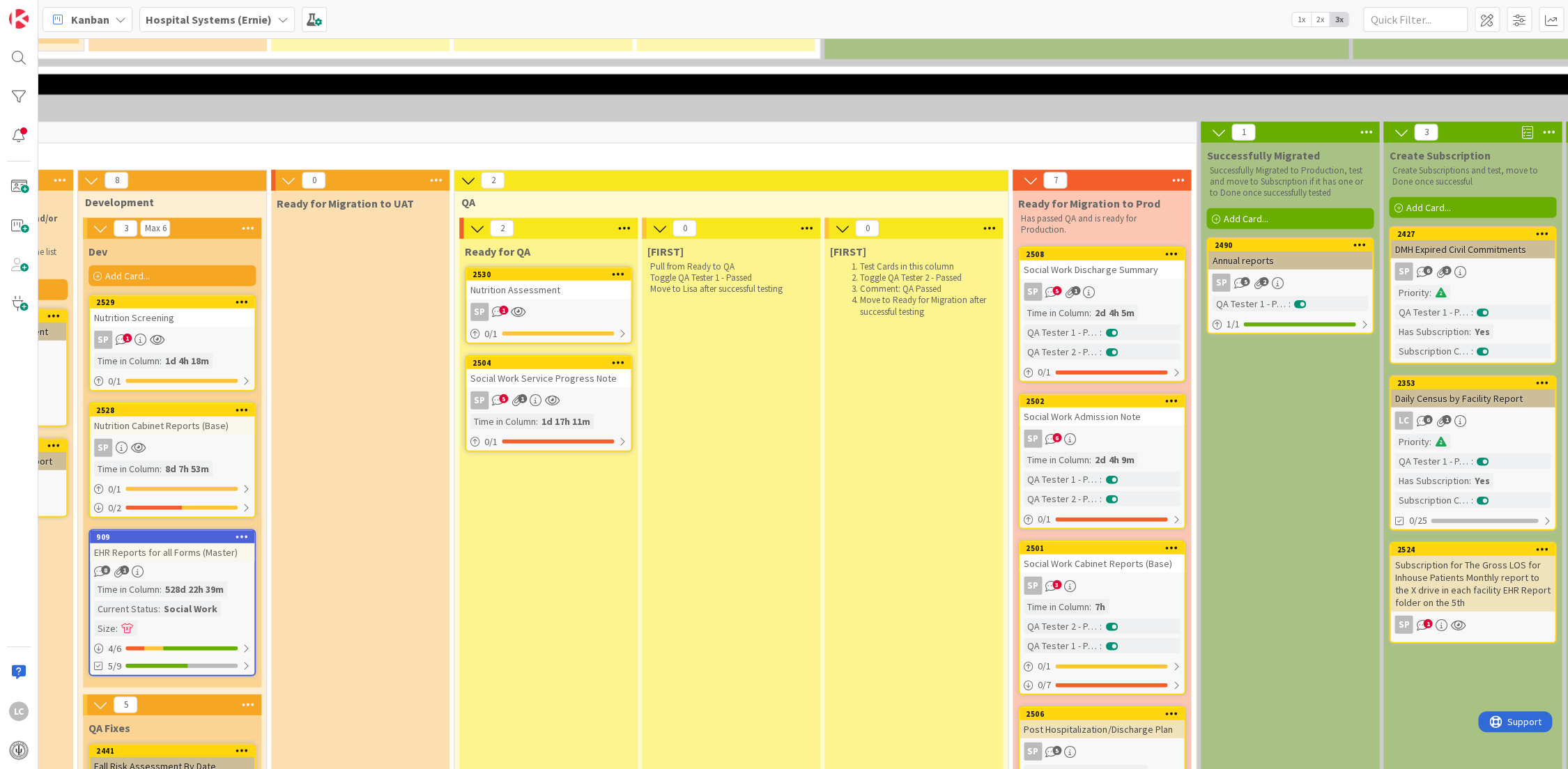 click on "Social Work Service Progress Note" at bounding box center (548, 378) 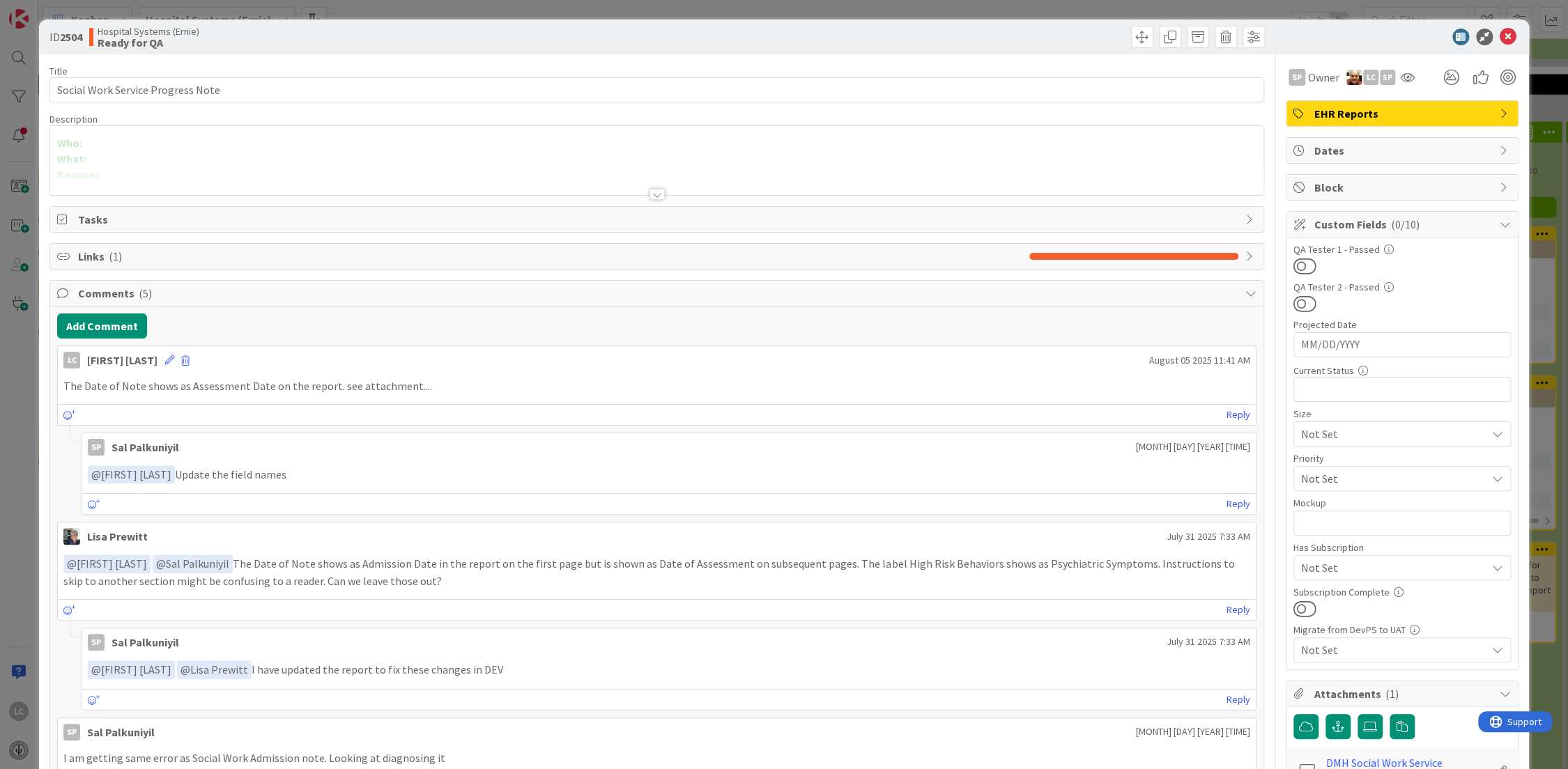 scroll, scrollTop: 0, scrollLeft: 0, axis: both 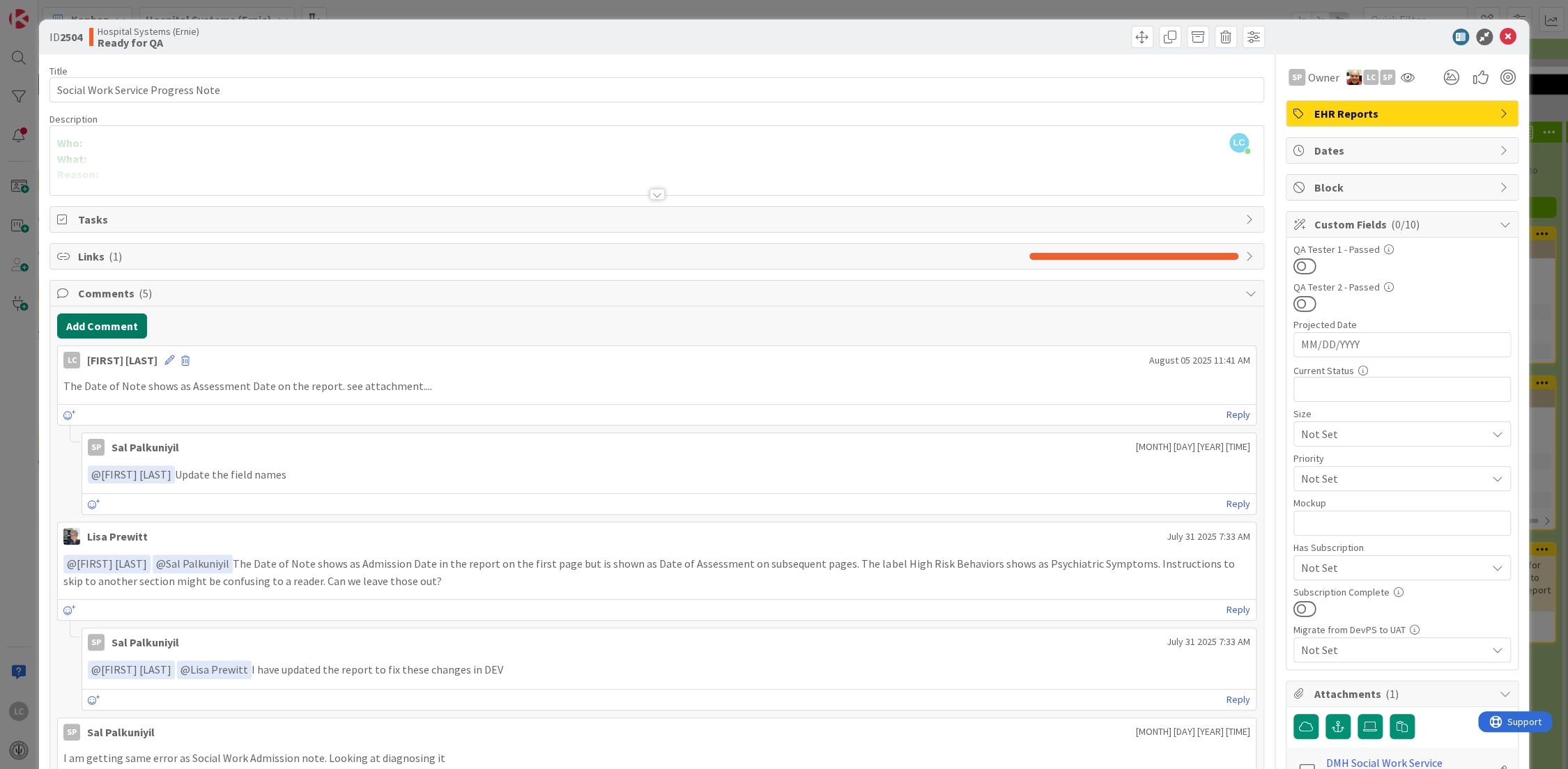 click on "Add Comment" at bounding box center (102, 326) 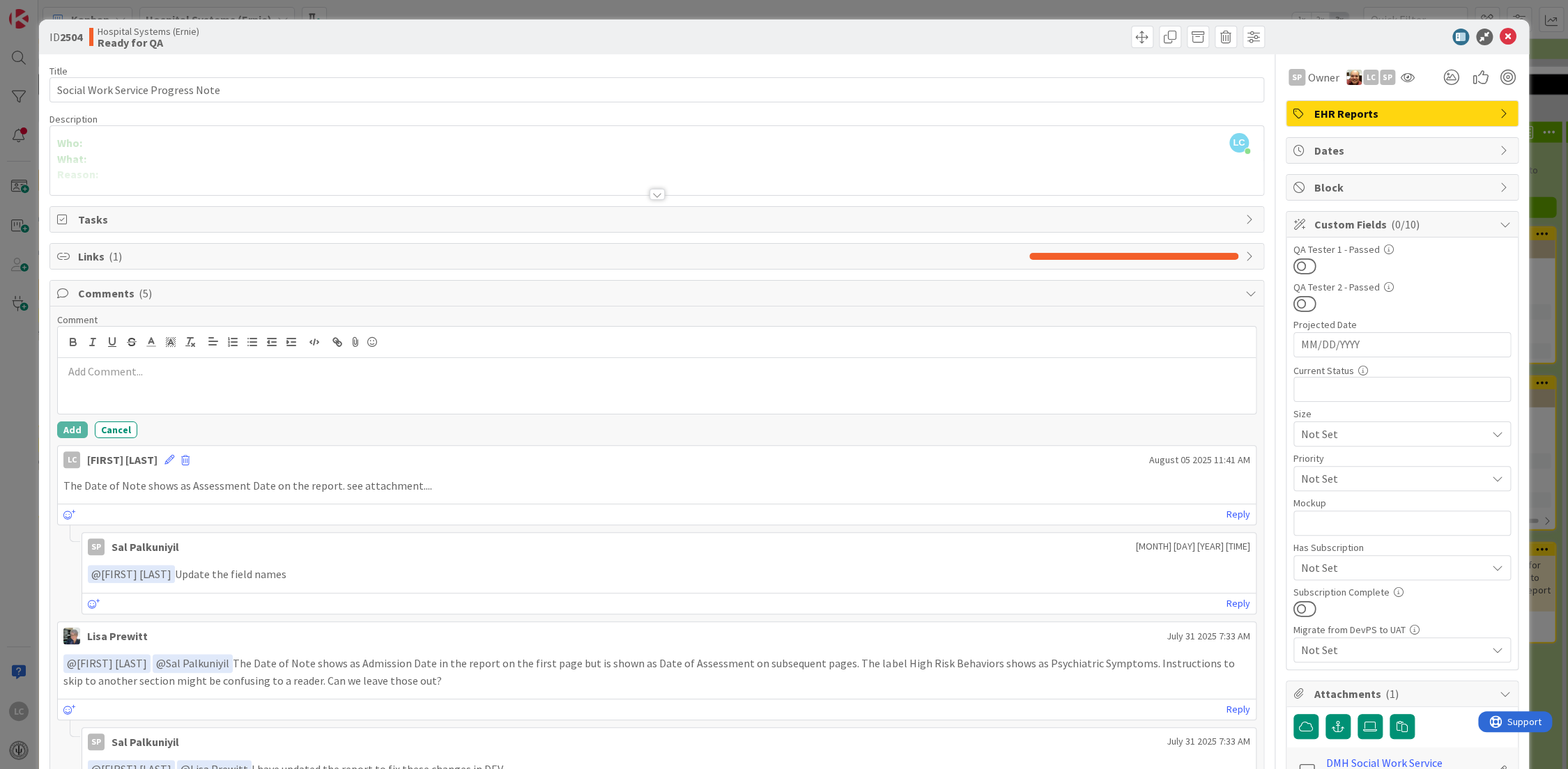 click at bounding box center (656, 371) 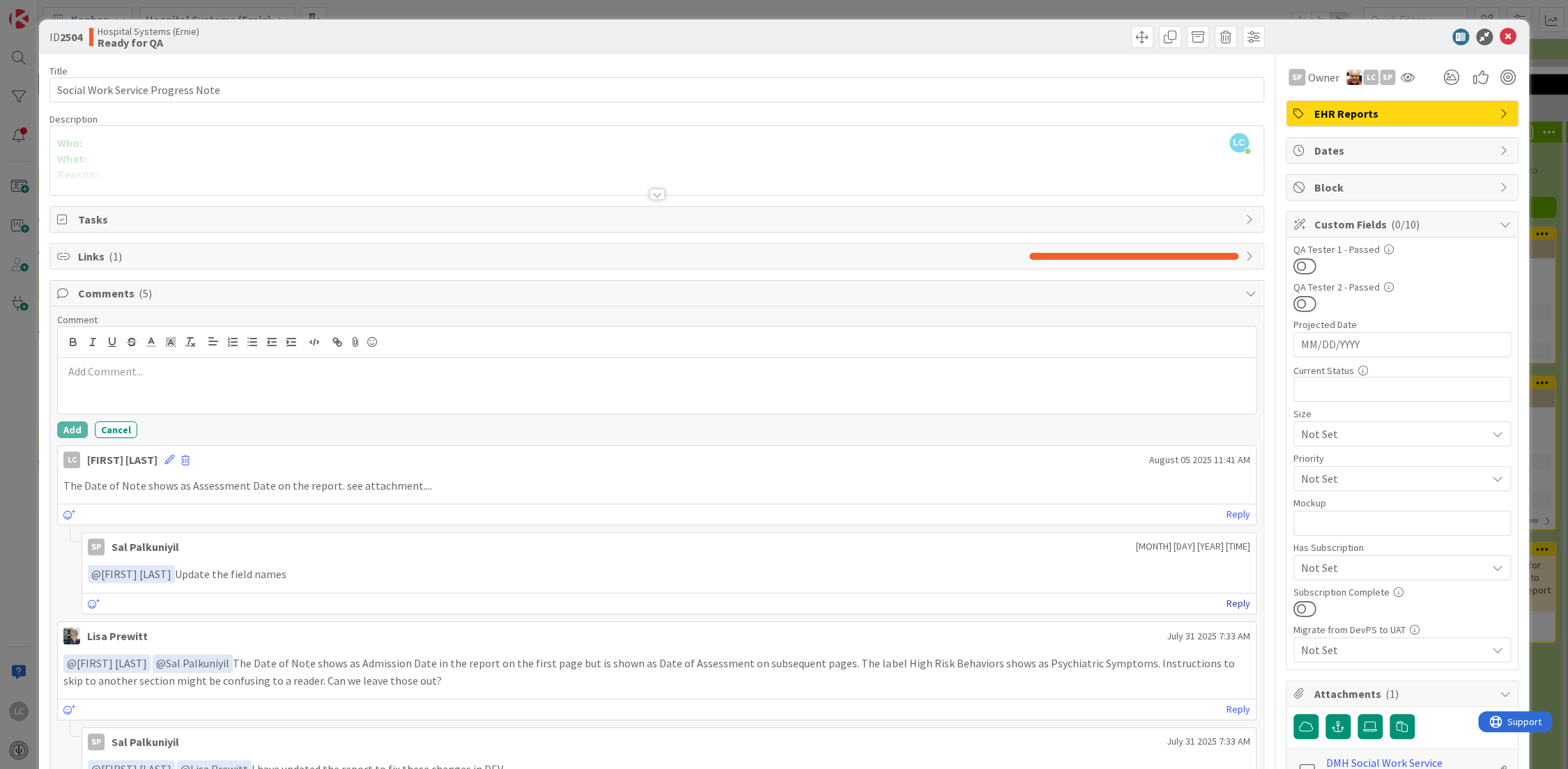 click on "Reply" at bounding box center (1238, 603) 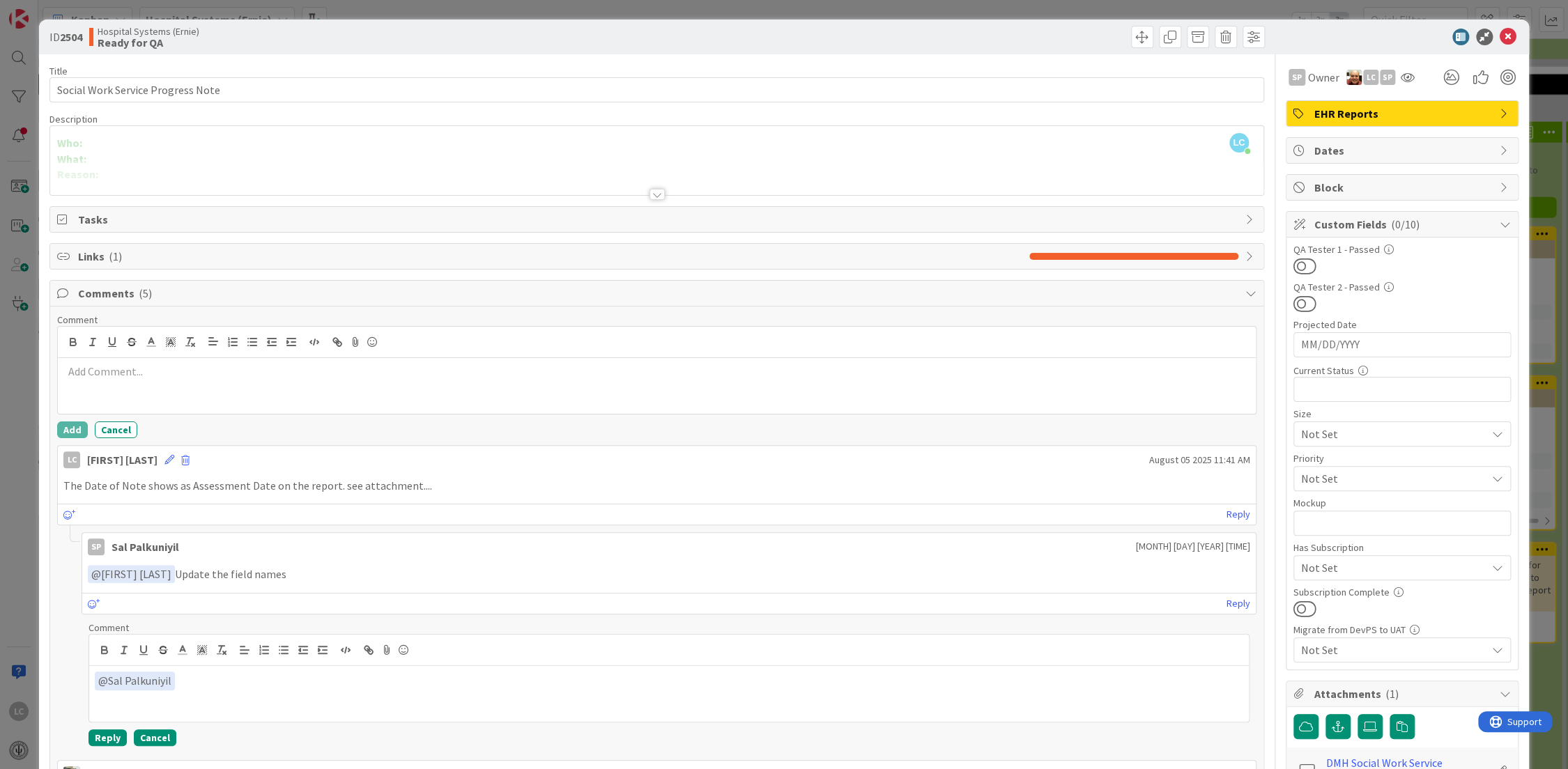 click on "Cancel" at bounding box center (155, 738) 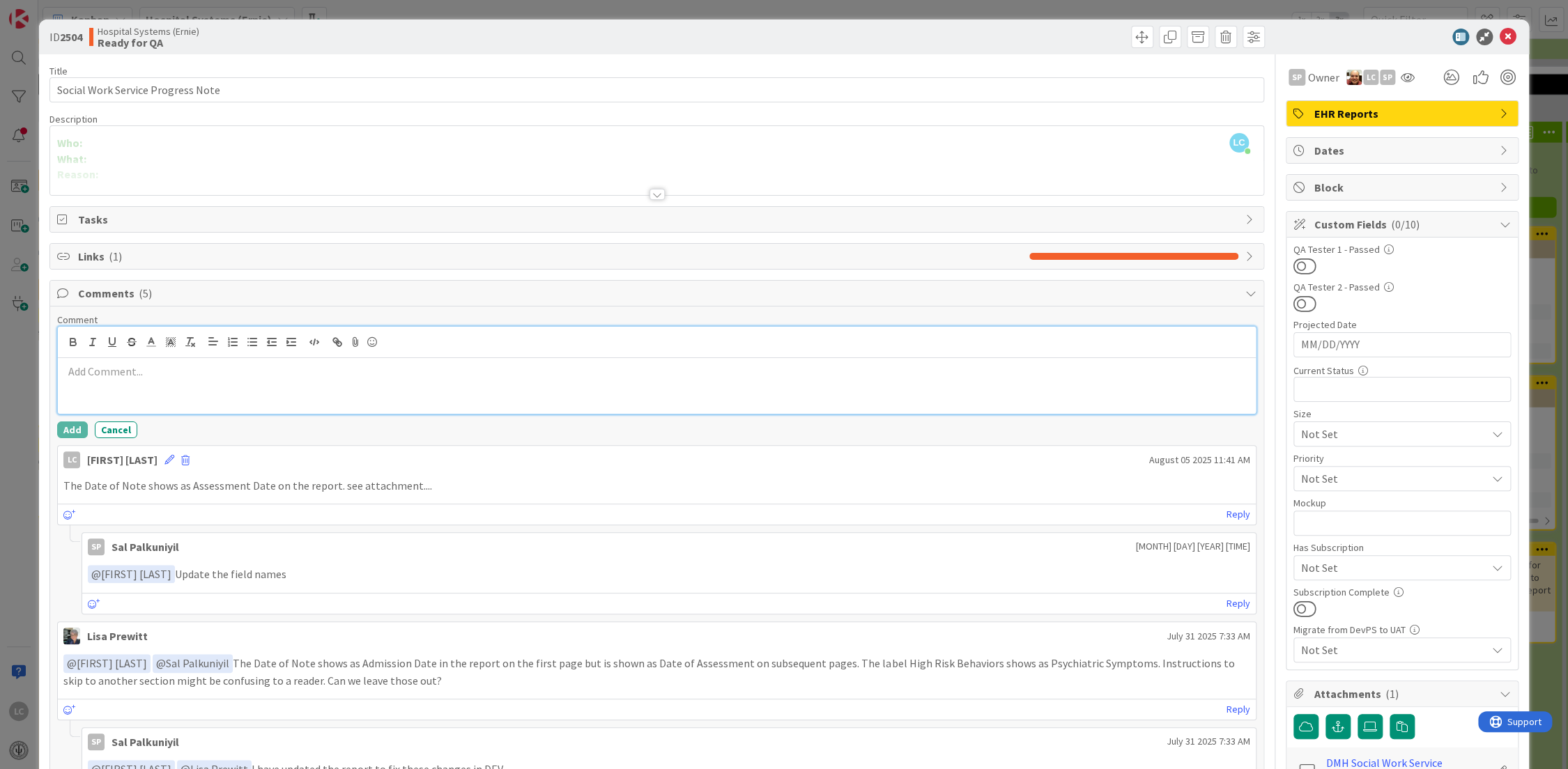 click at bounding box center (656, 371) 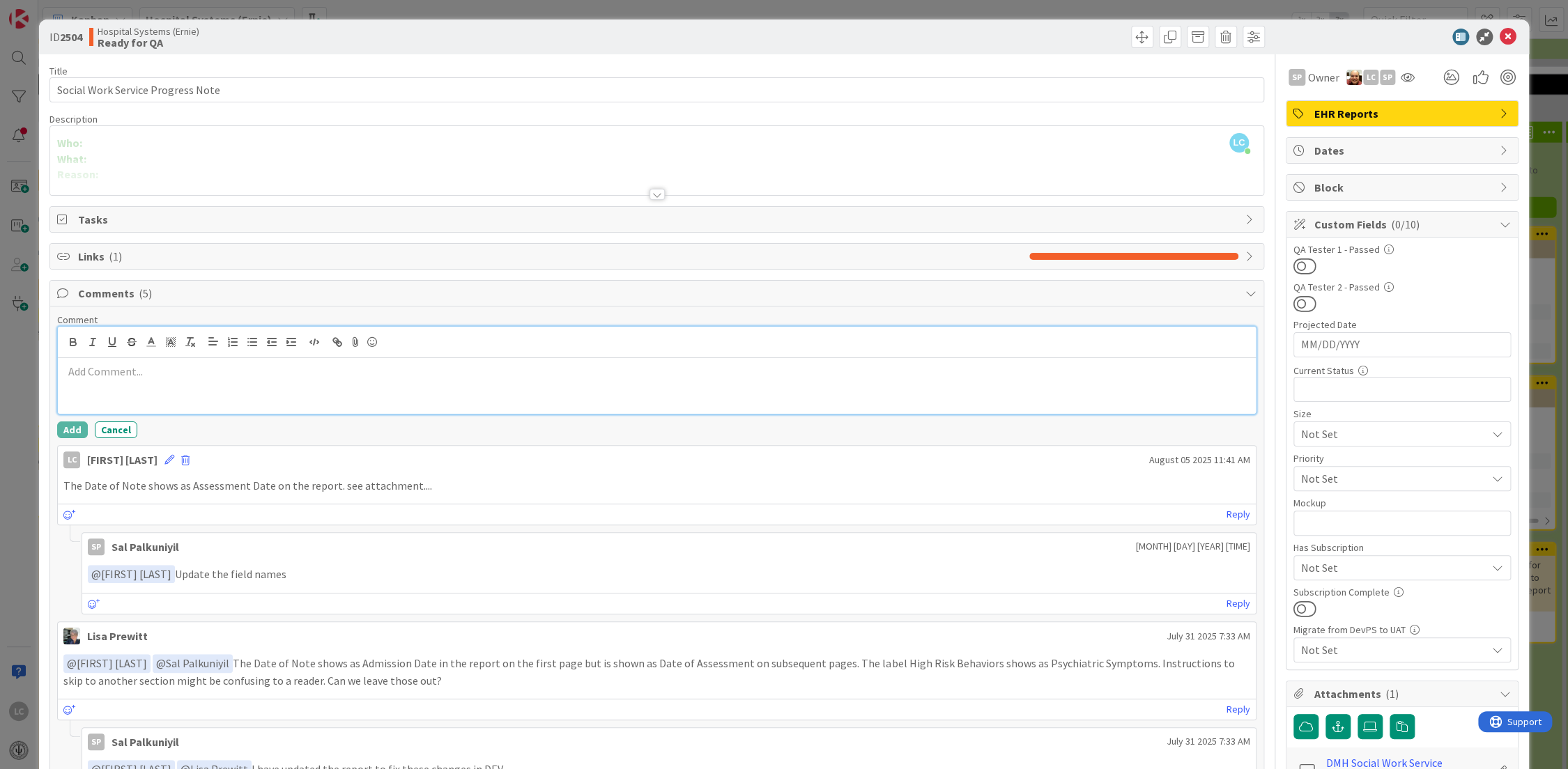 type 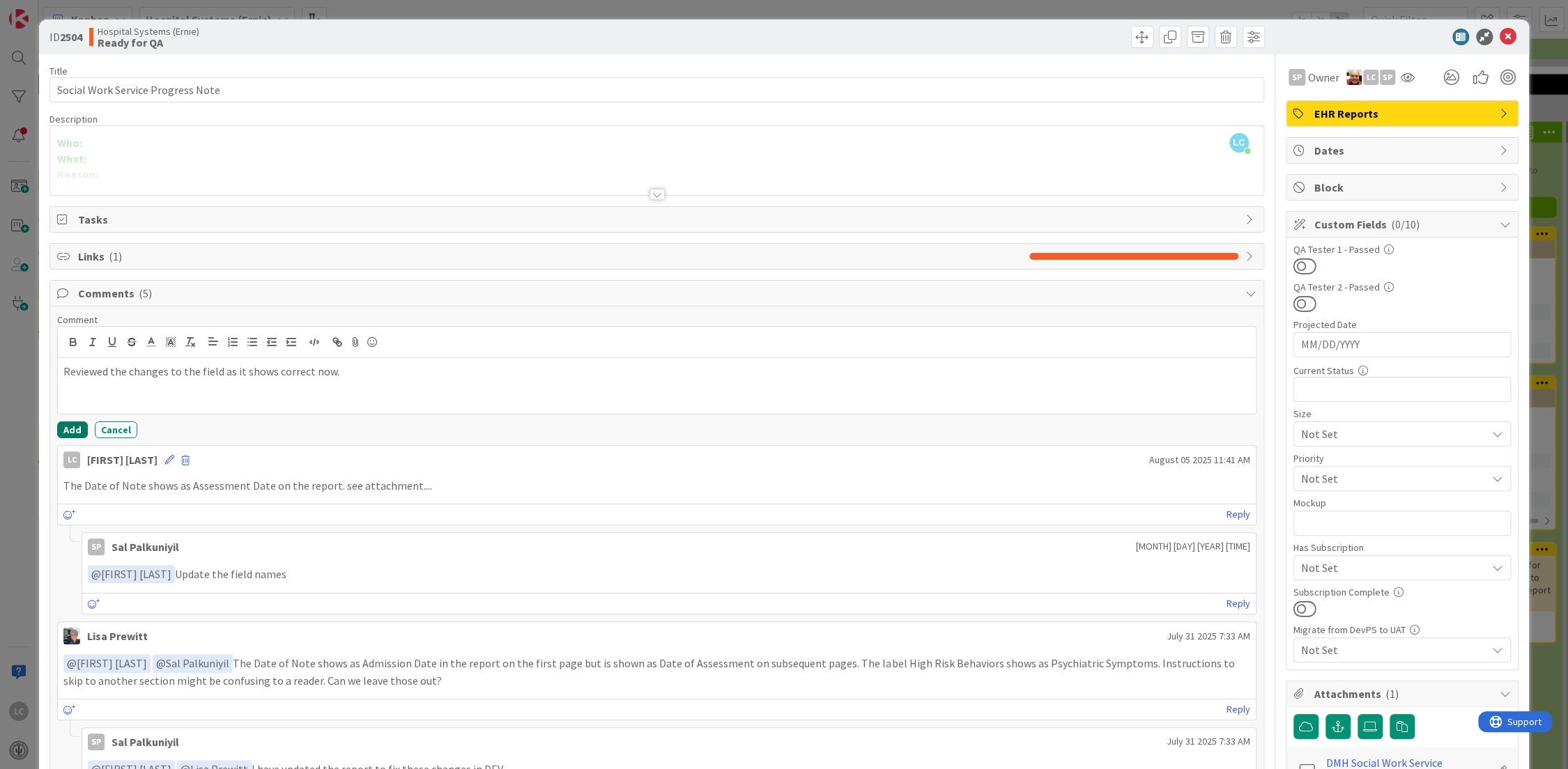click on "Add" at bounding box center (72, 430) 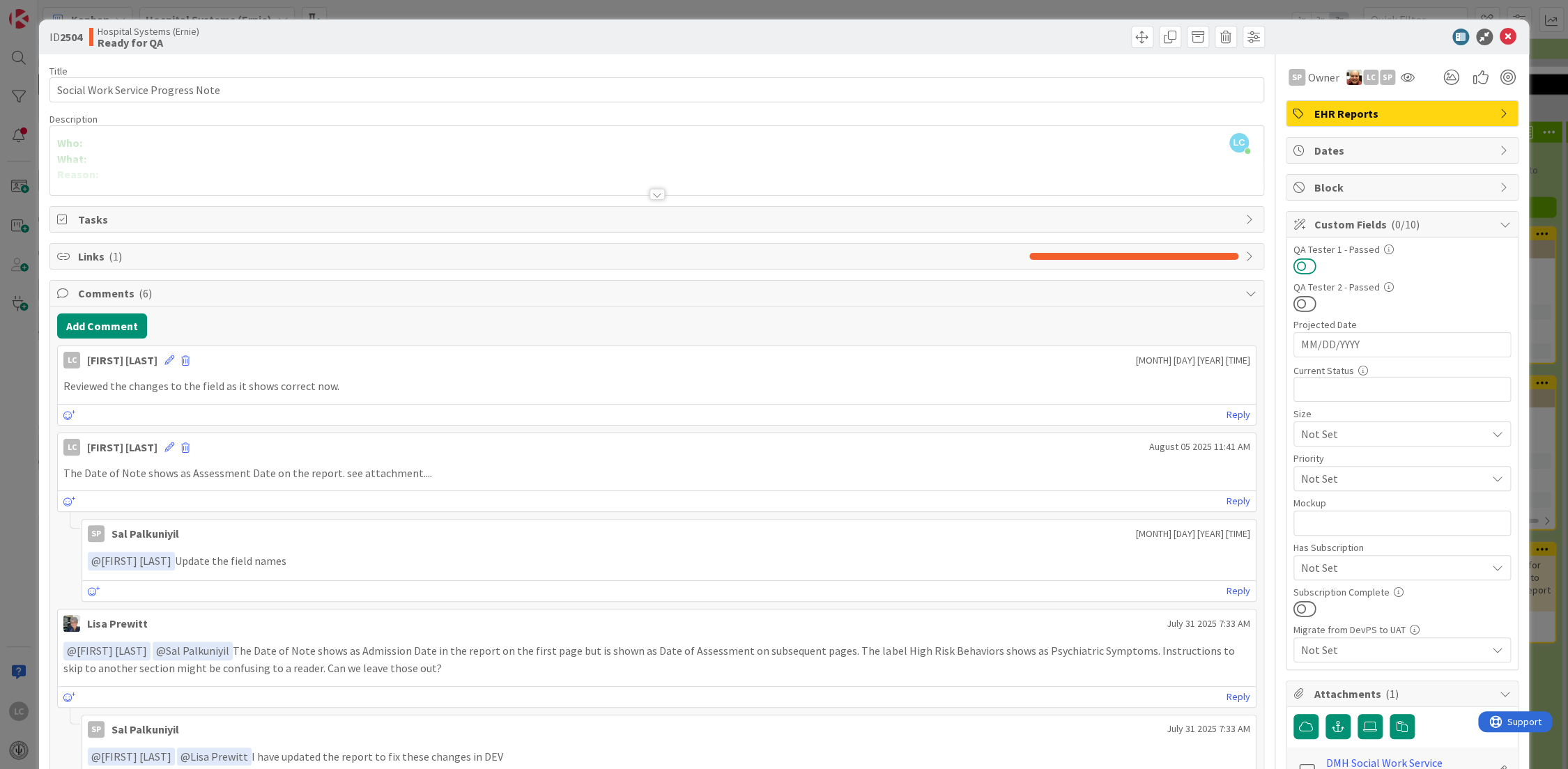 click at bounding box center (1305, 266) 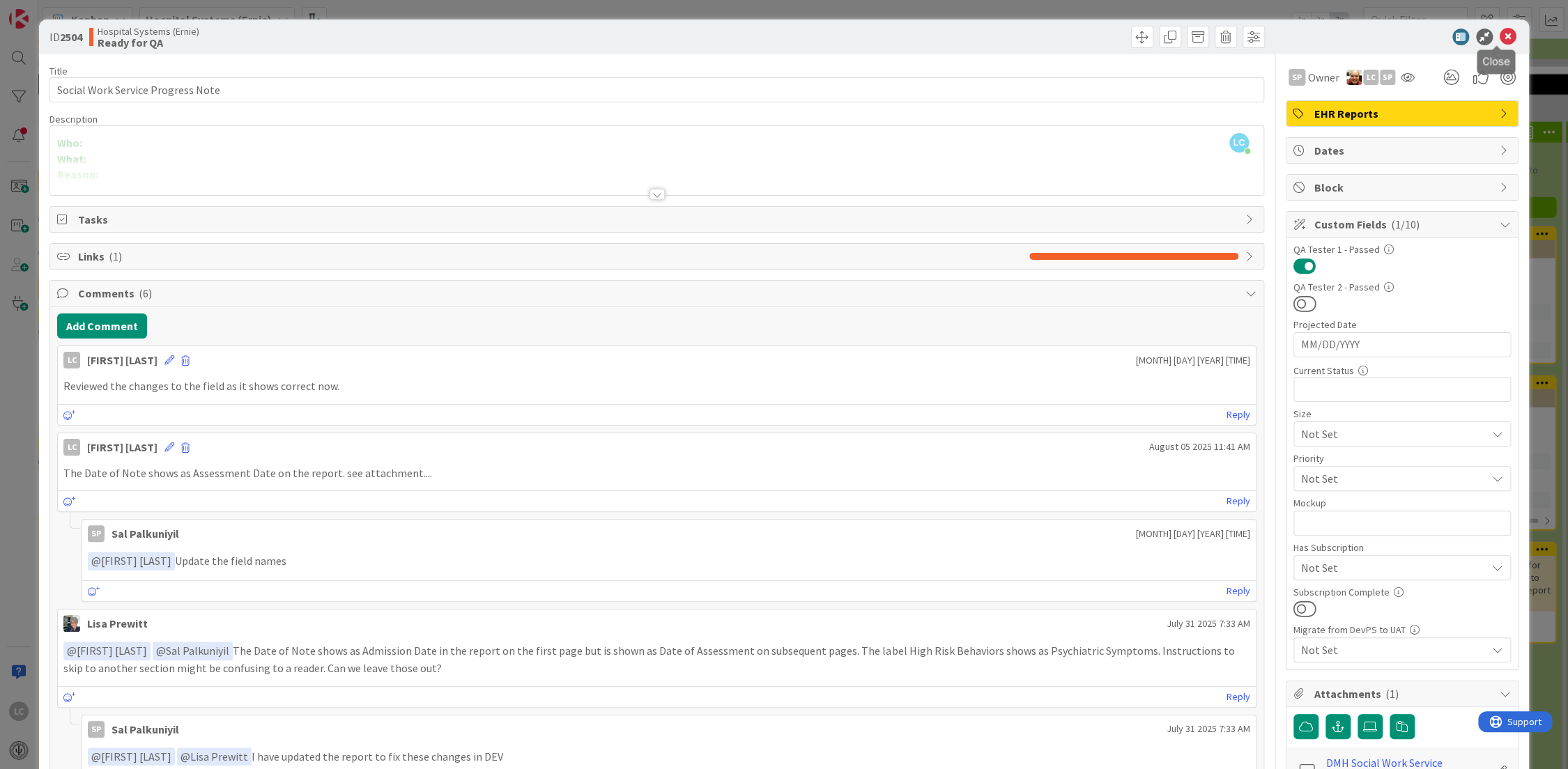 click at bounding box center [1508, 37] 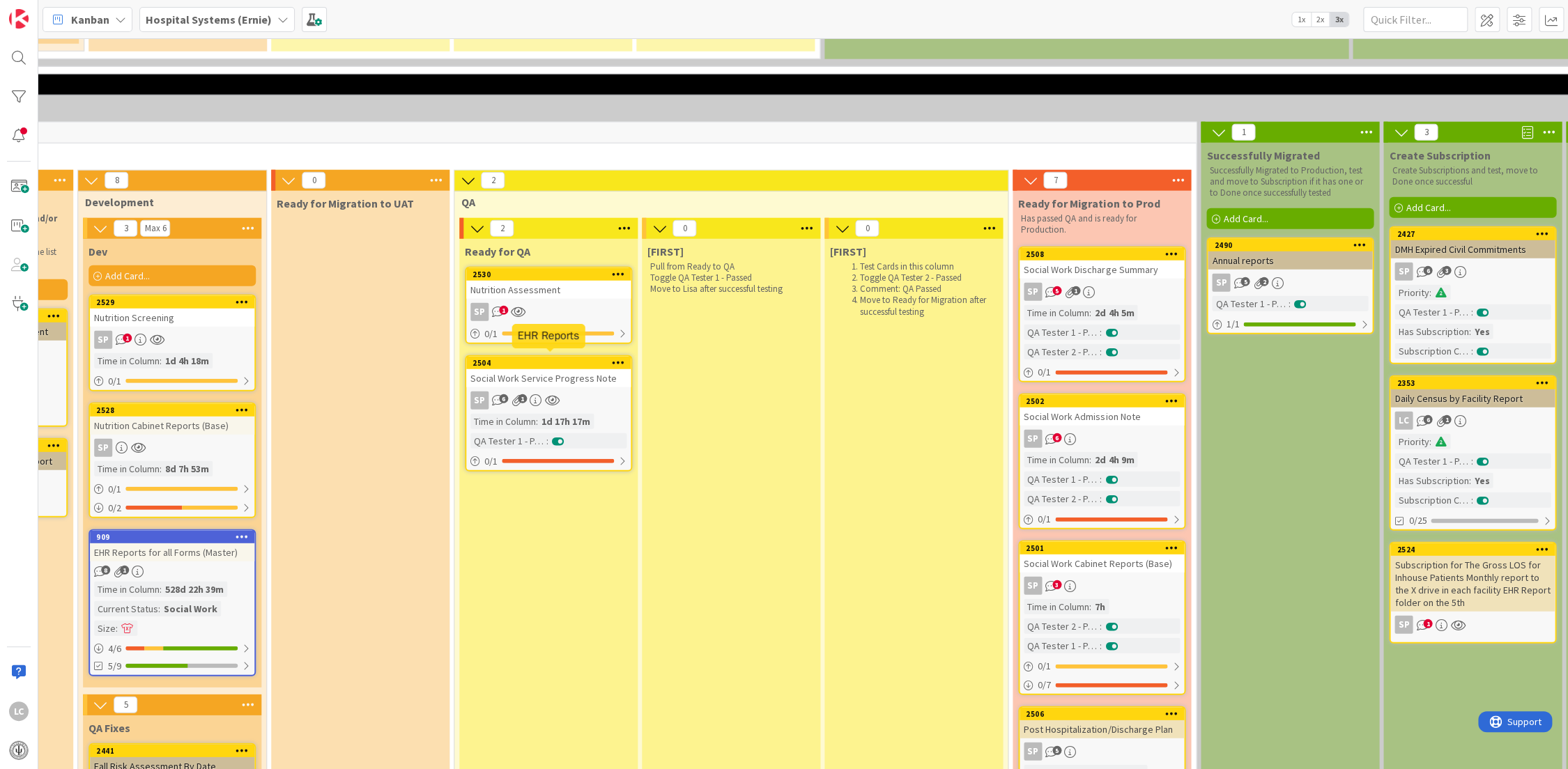 scroll, scrollTop: 0, scrollLeft: 0, axis: both 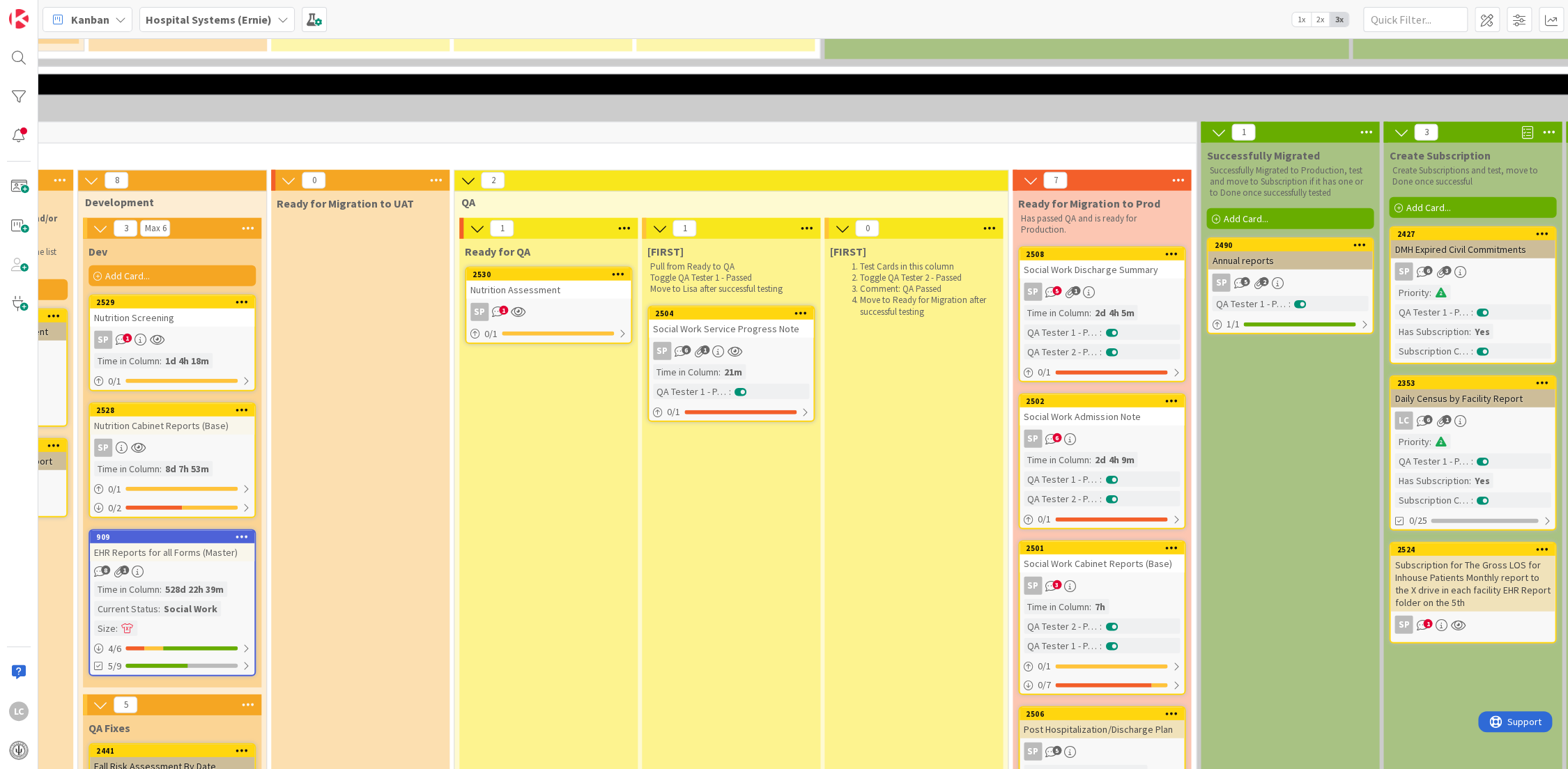 click on "Nutrition Assessment" at bounding box center (548, 290) 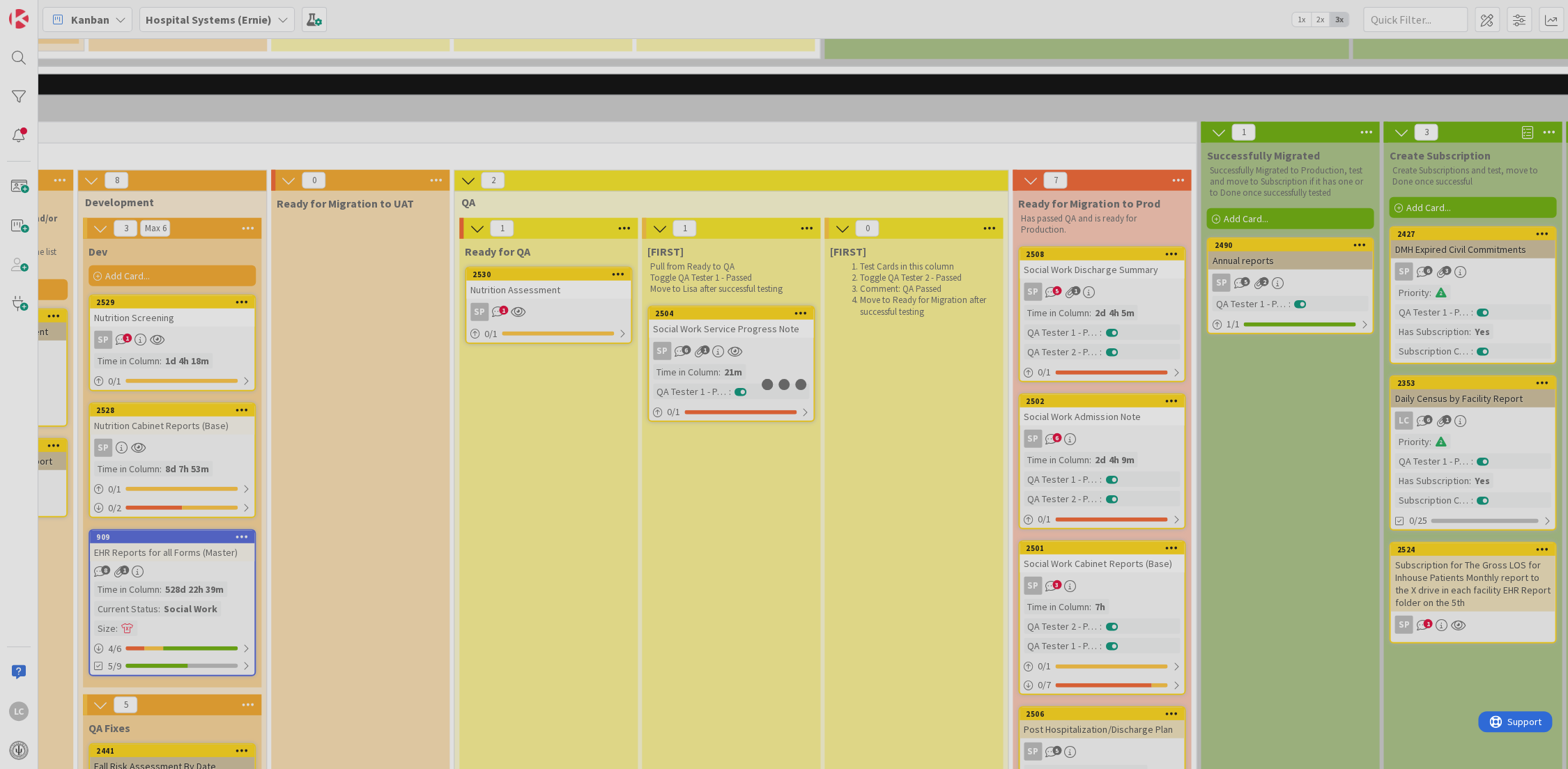 click at bounding box center (784, 384) 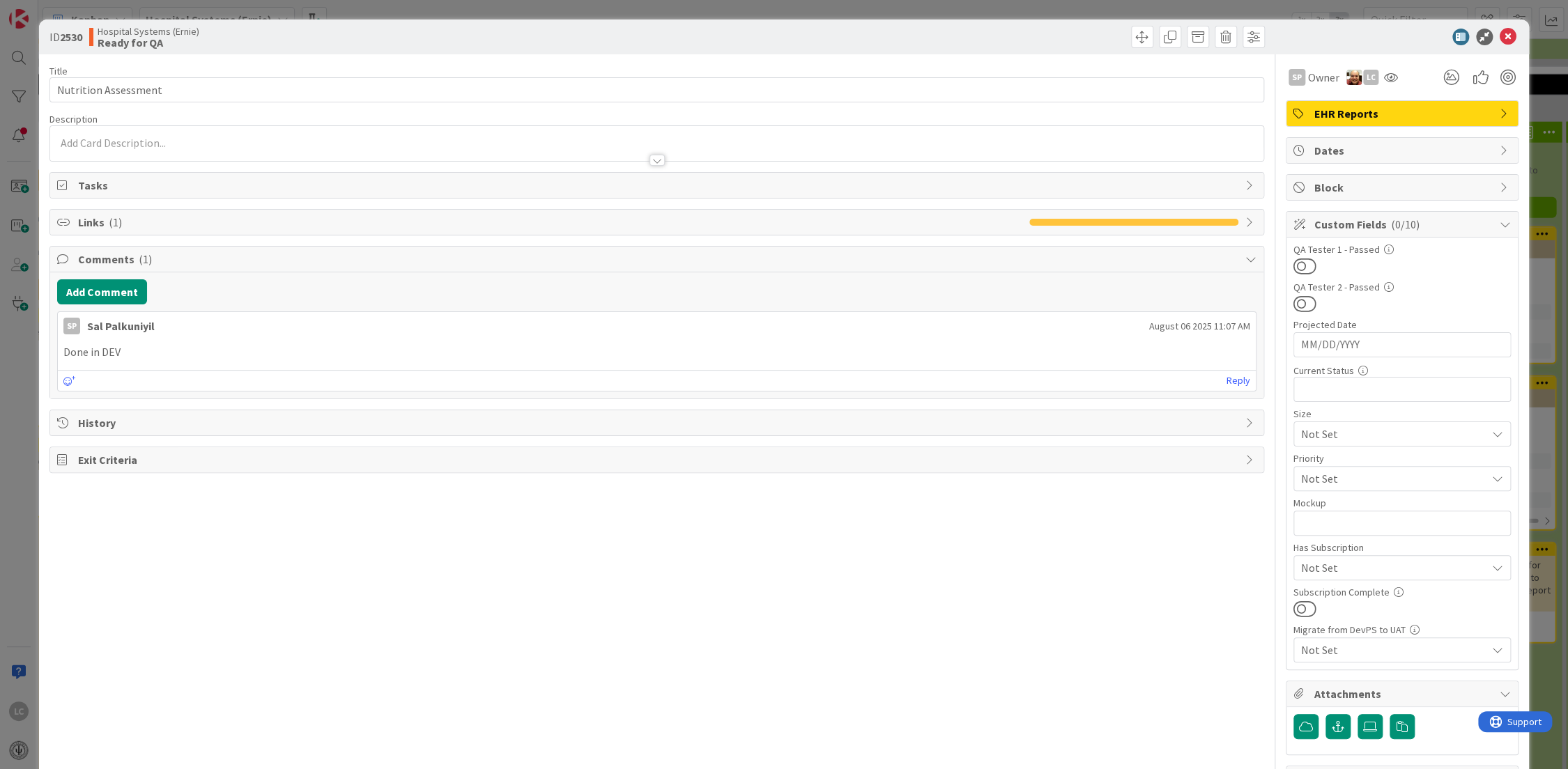 scroll, scrollTop: 0, scrollLeft: 0, axis: both 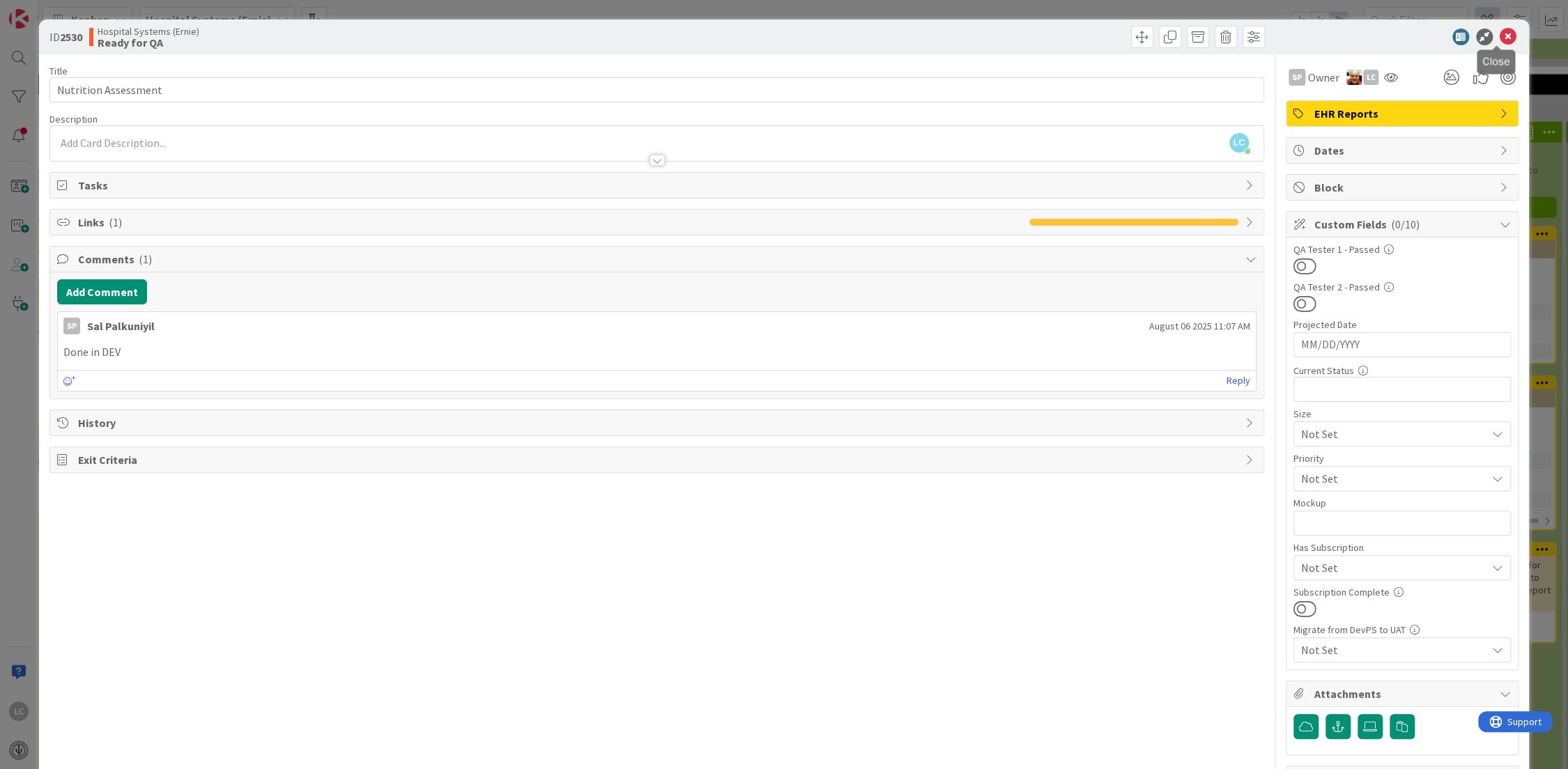 click at bounding box center (1508, 37) 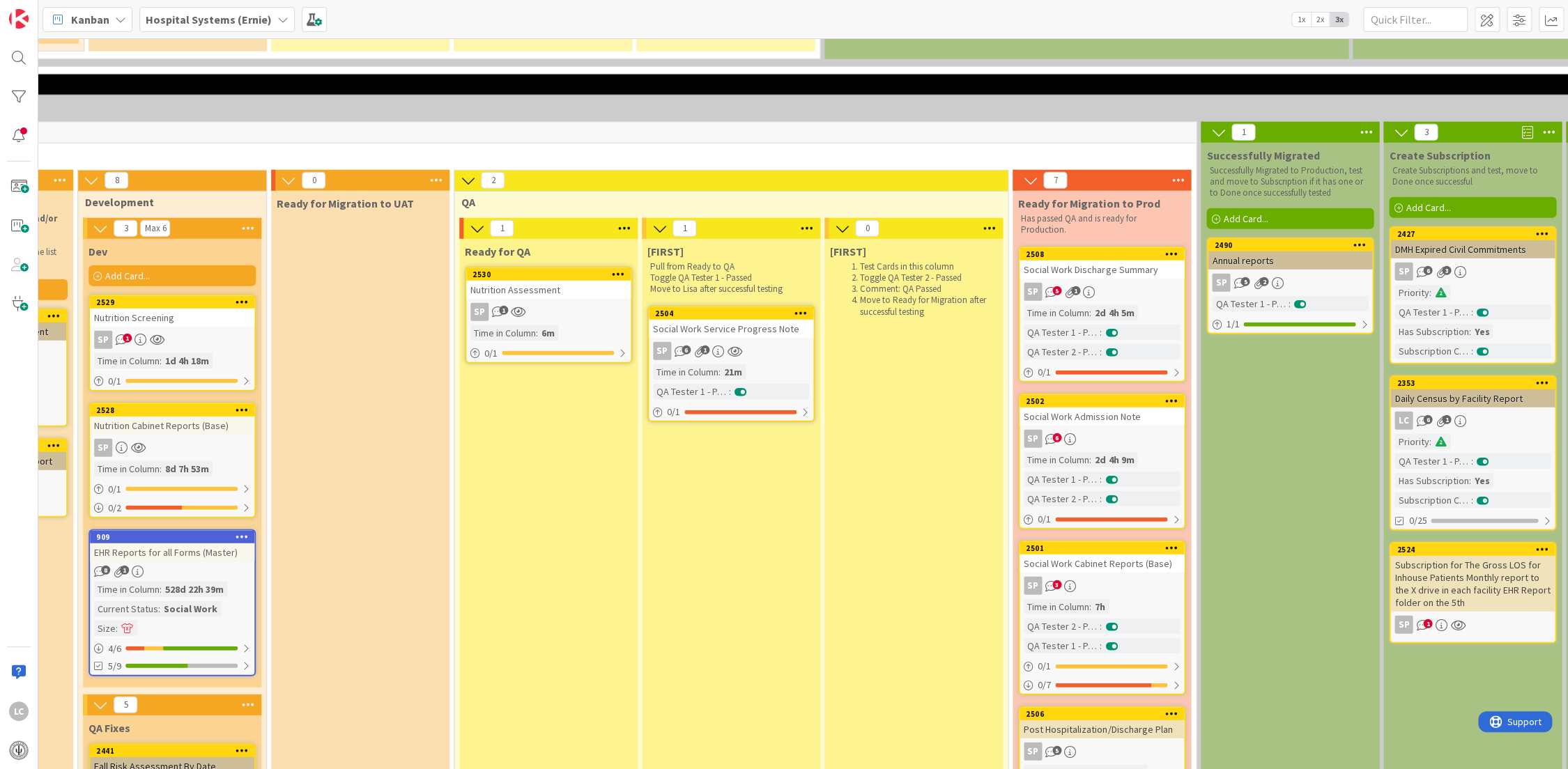scroll, scrollTop: 0, scrollLeft: 0, axis: both 